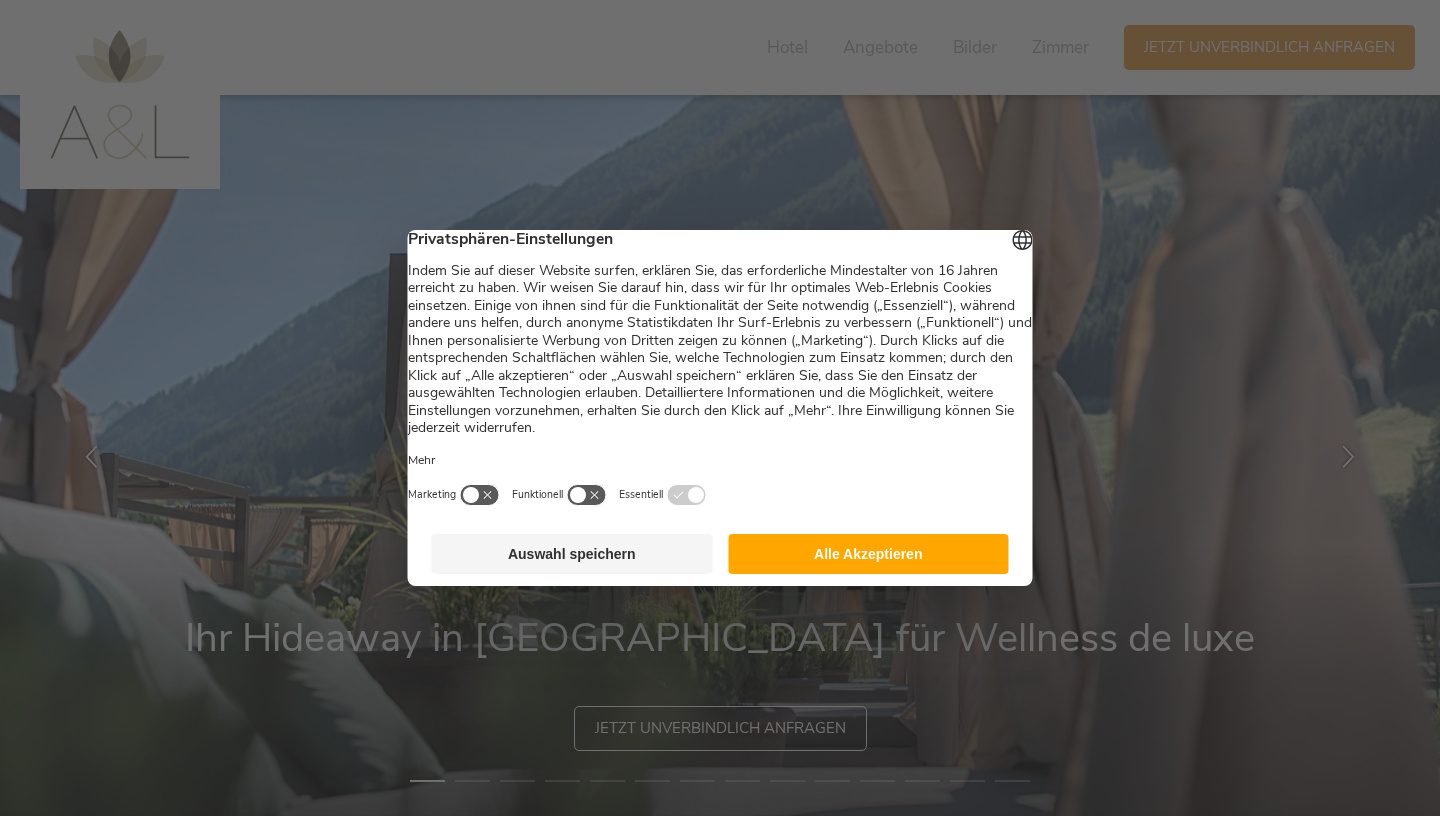 scroll, scrollTop: 0, scrollLeft: 0, axis: both 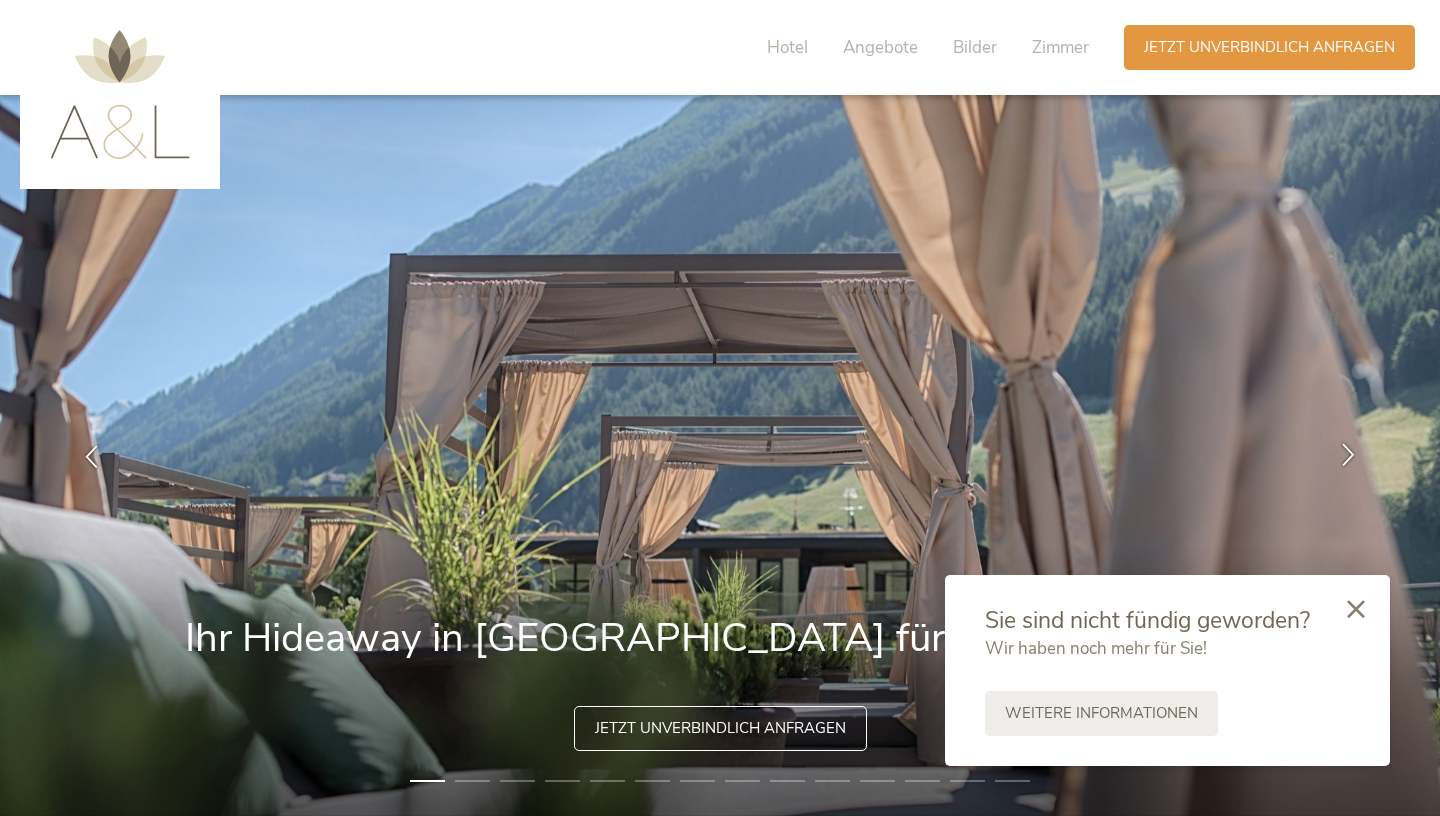 click at bounding box center [1348, 453] 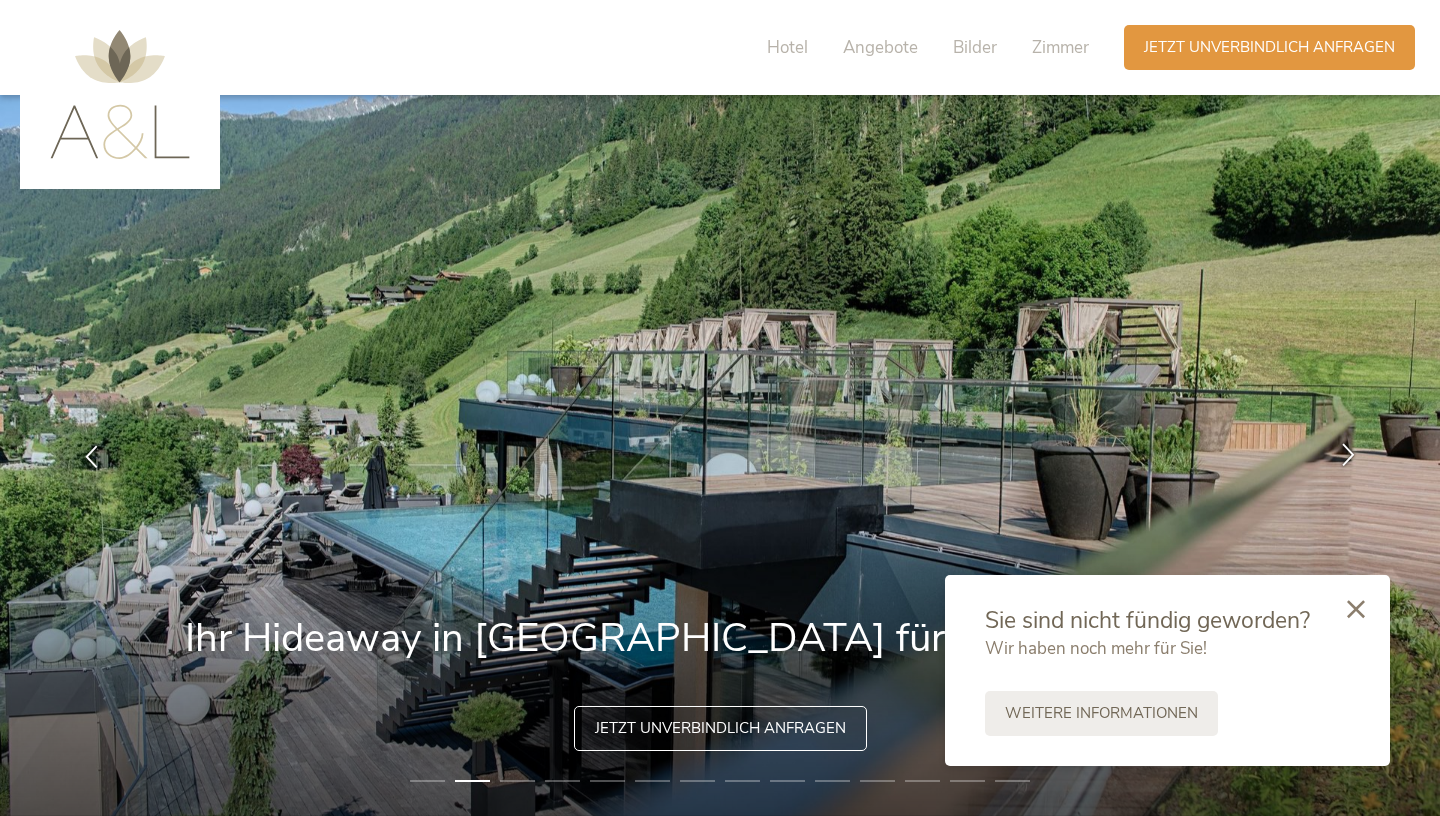 click at bounding box center (1348, 453) 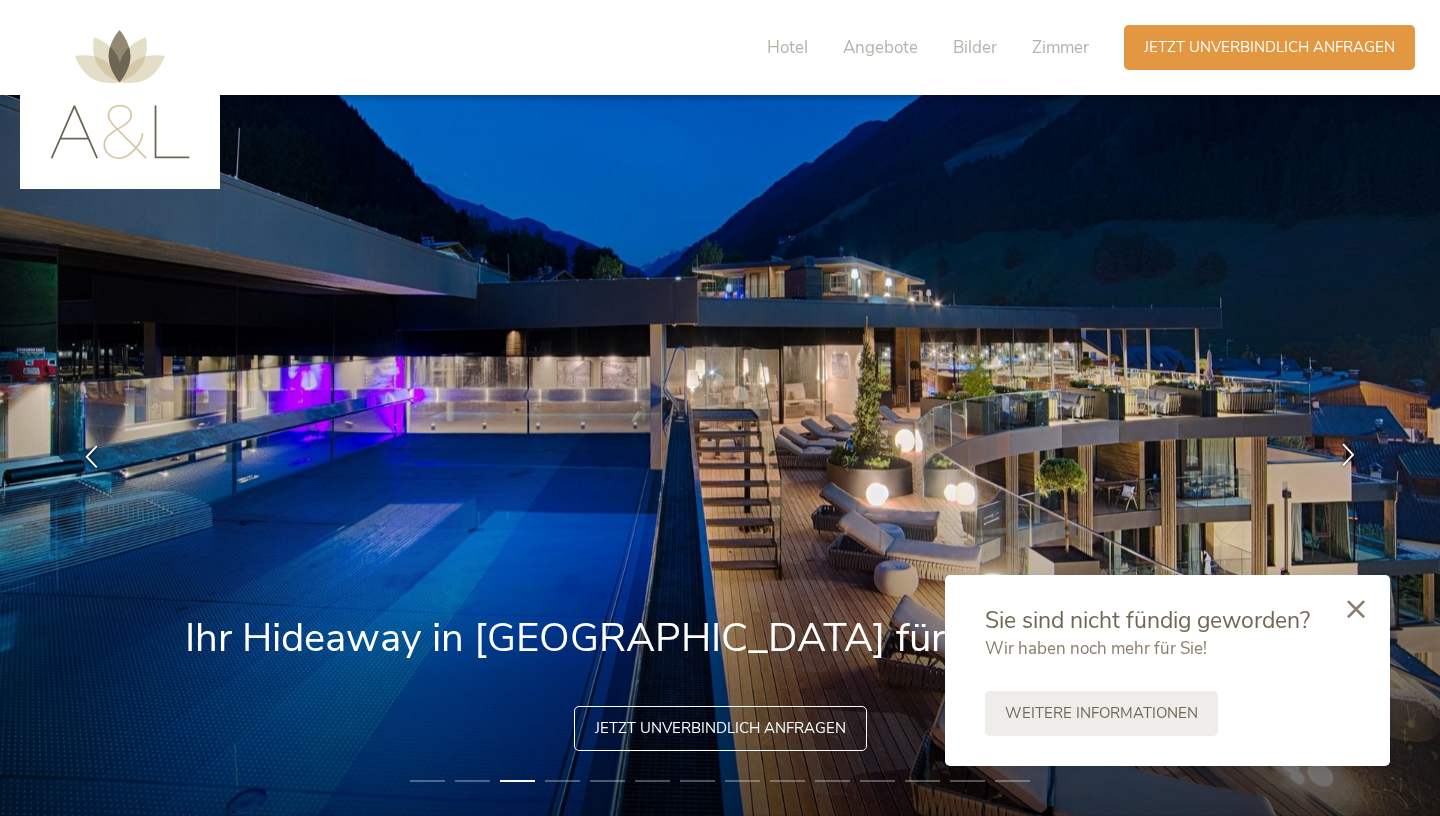 click at bounding box center (1348, 453) 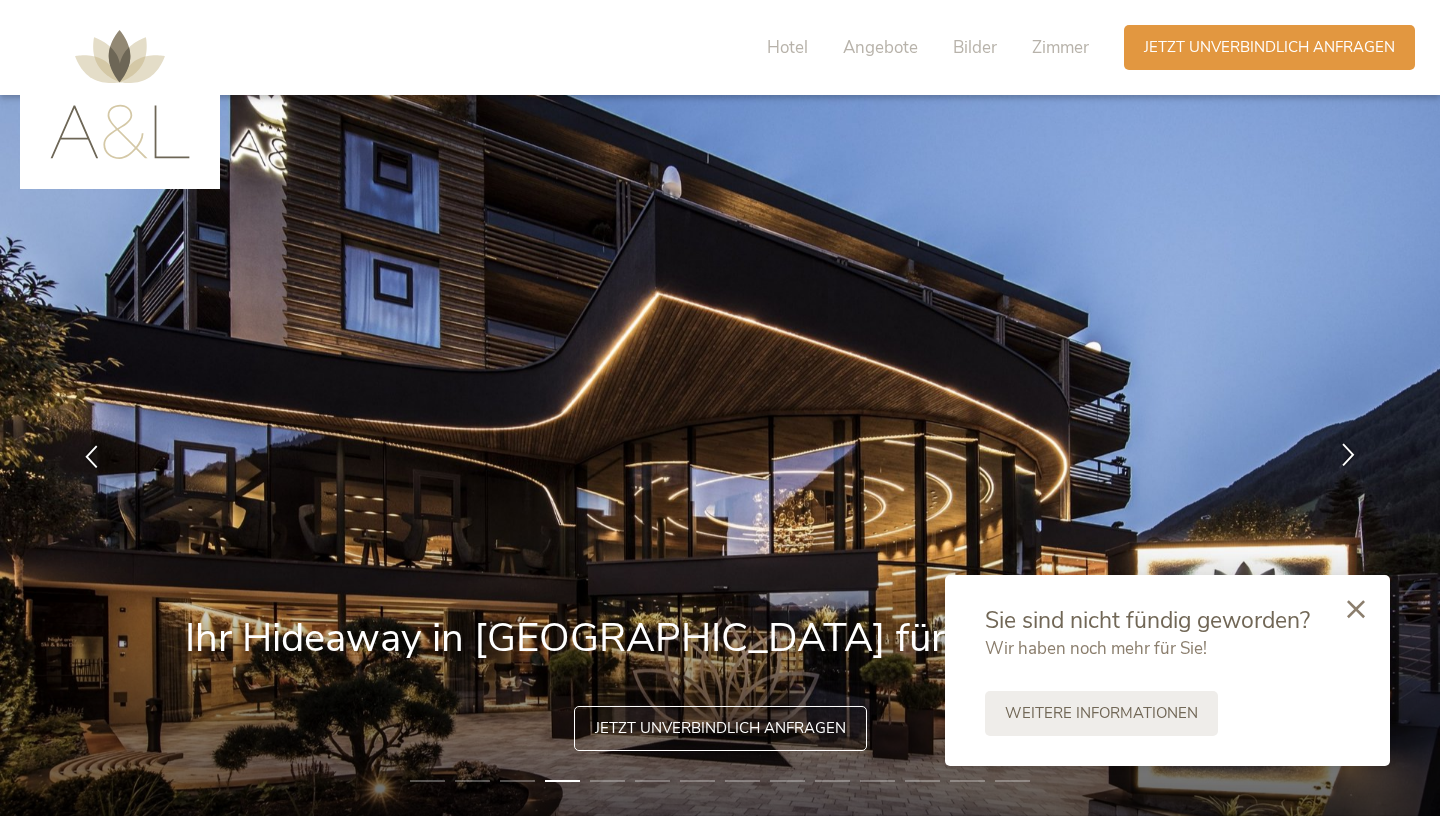 click at bounding box center (1348, 453) 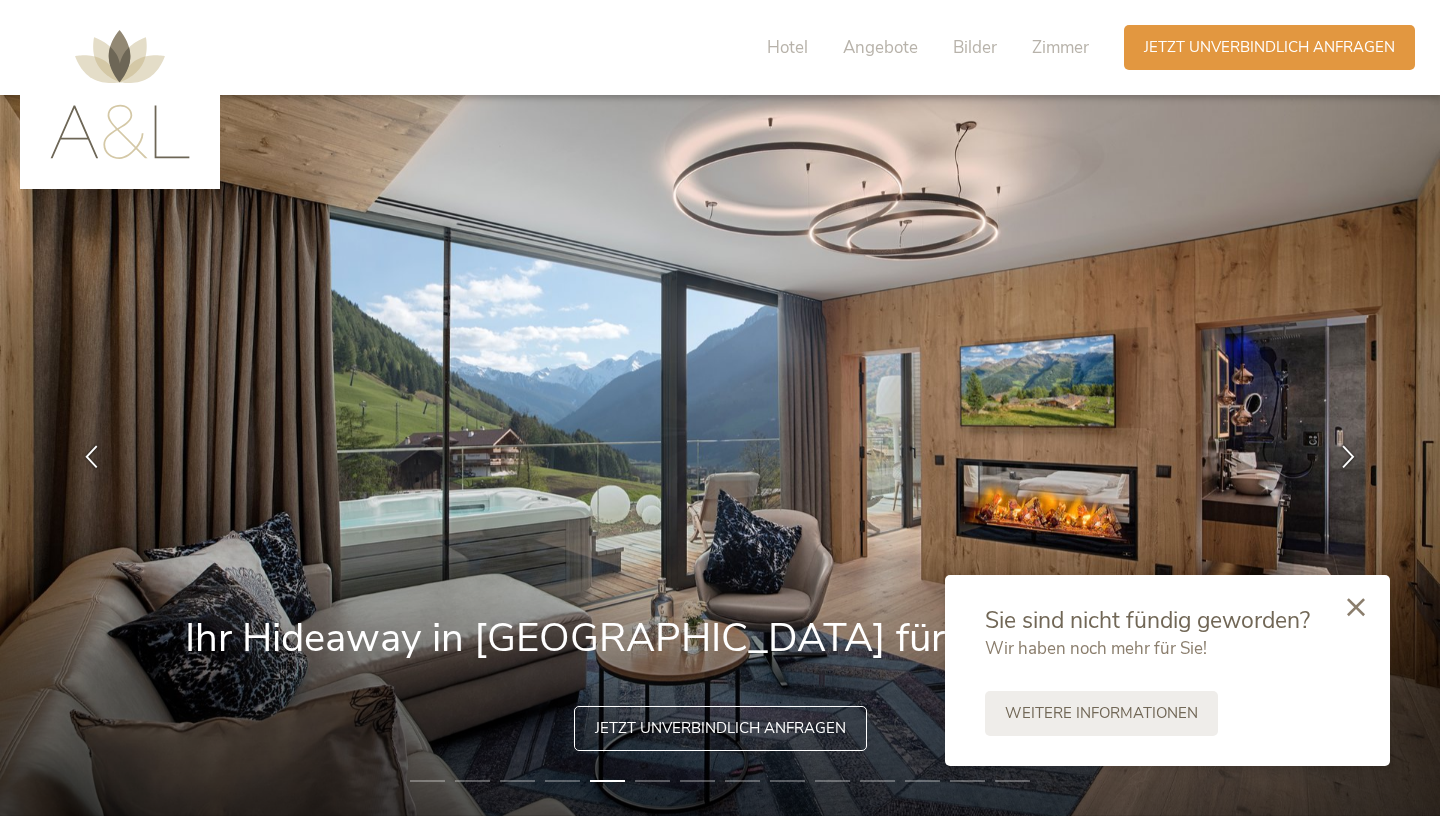 click at bounding box center (1356, 607) 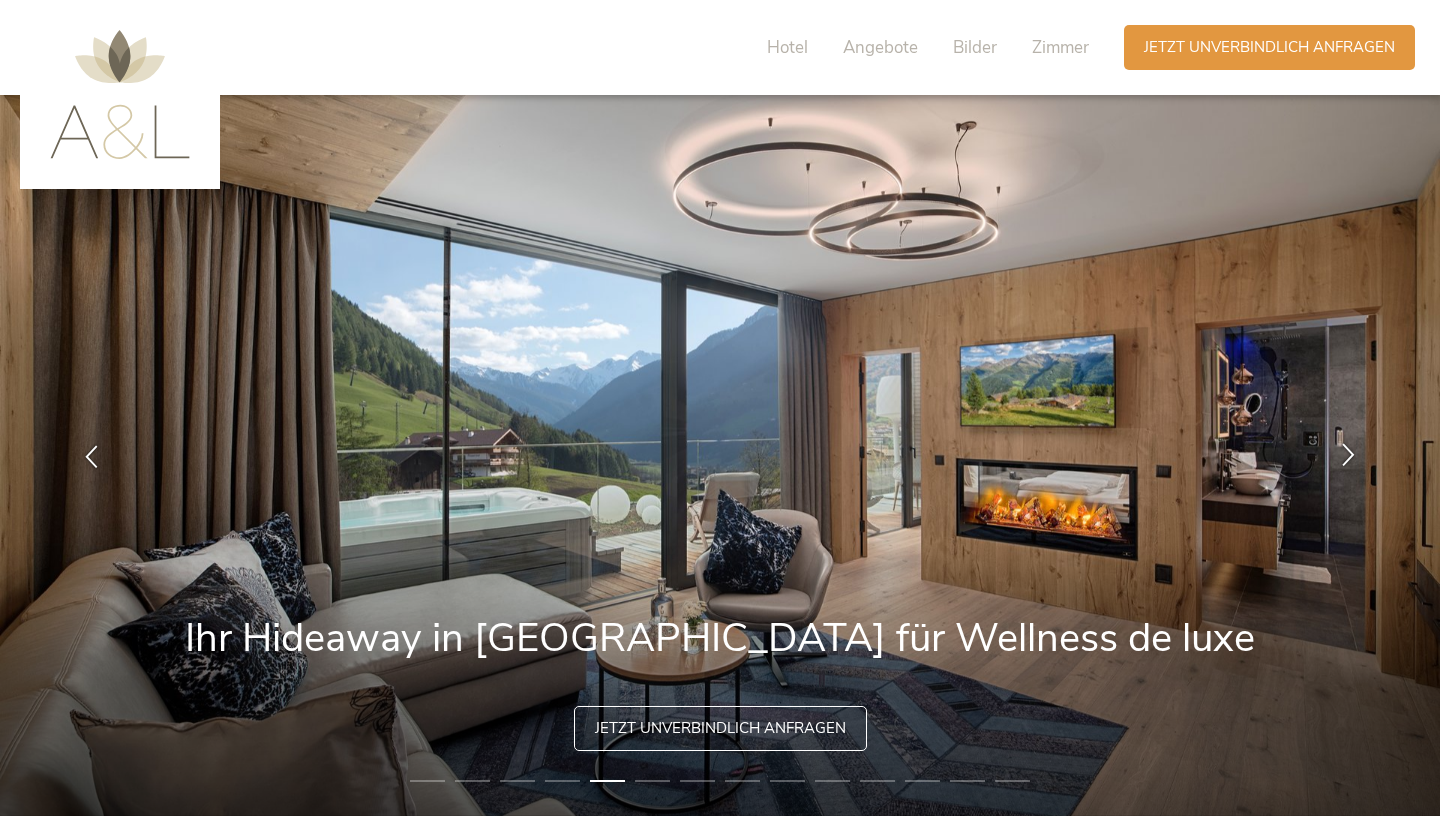 click at bounding box center (1348, 453) 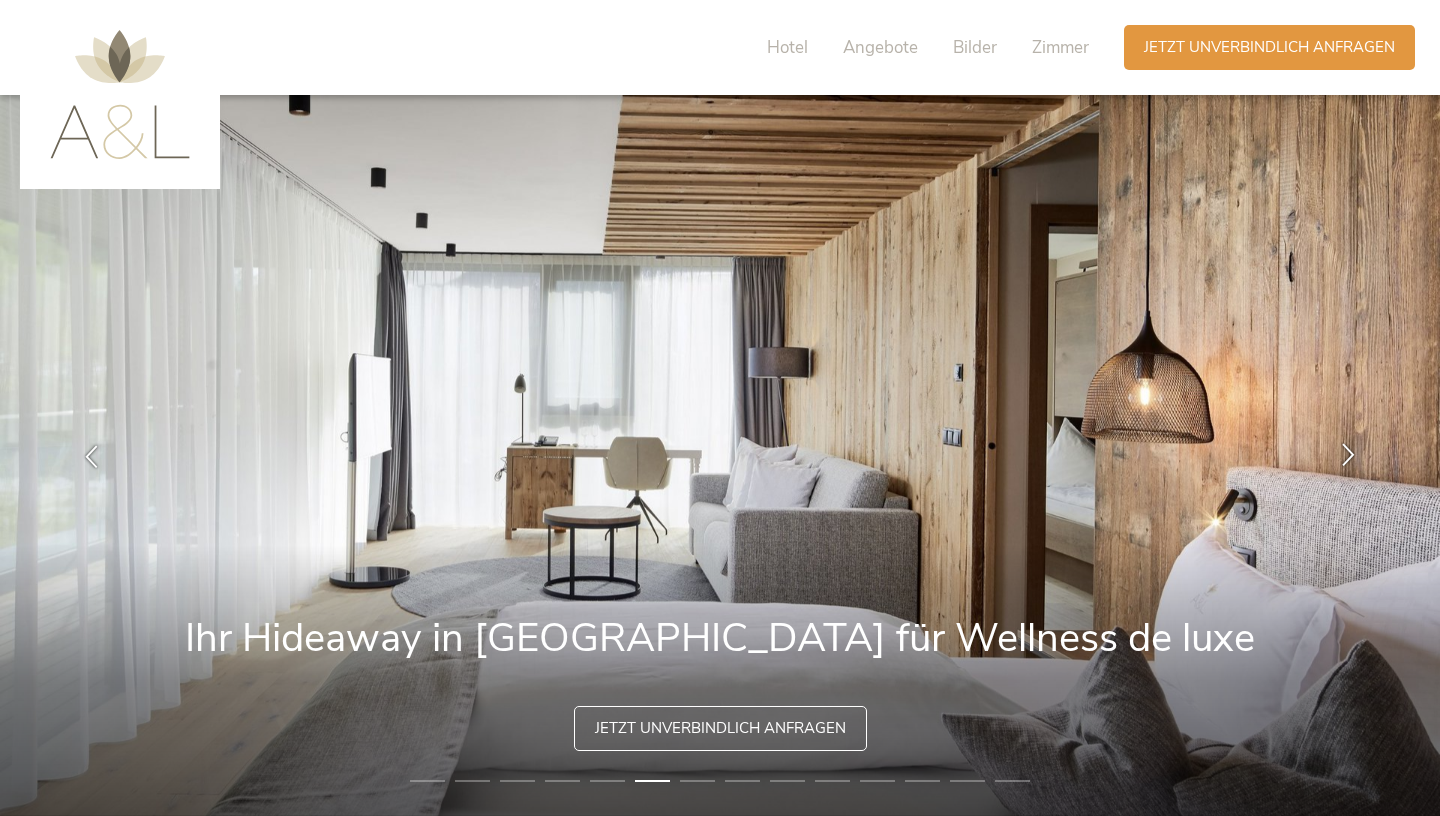click at bounding box center [1348, 453] 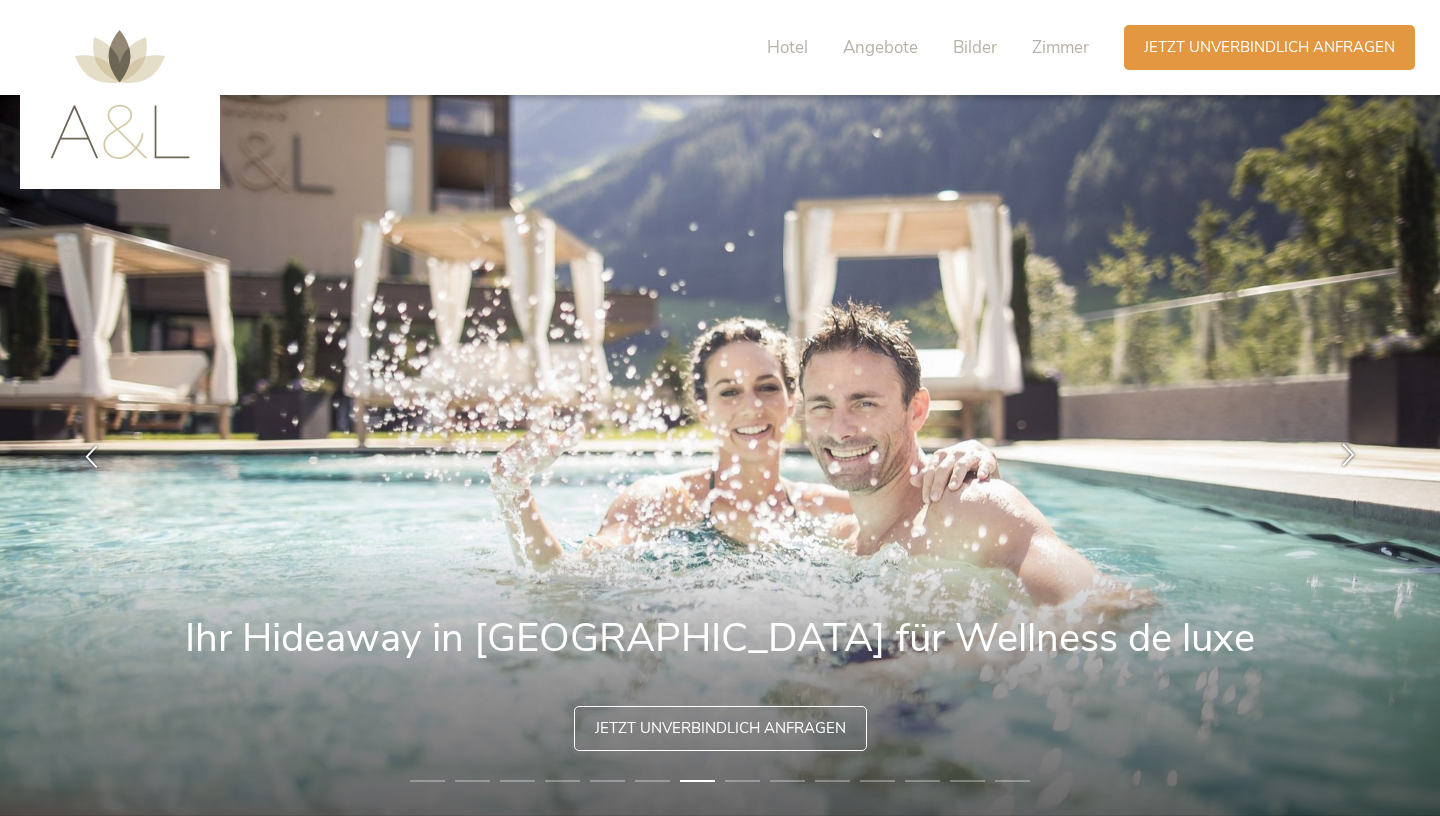 click at bounding box center (1348, 453) 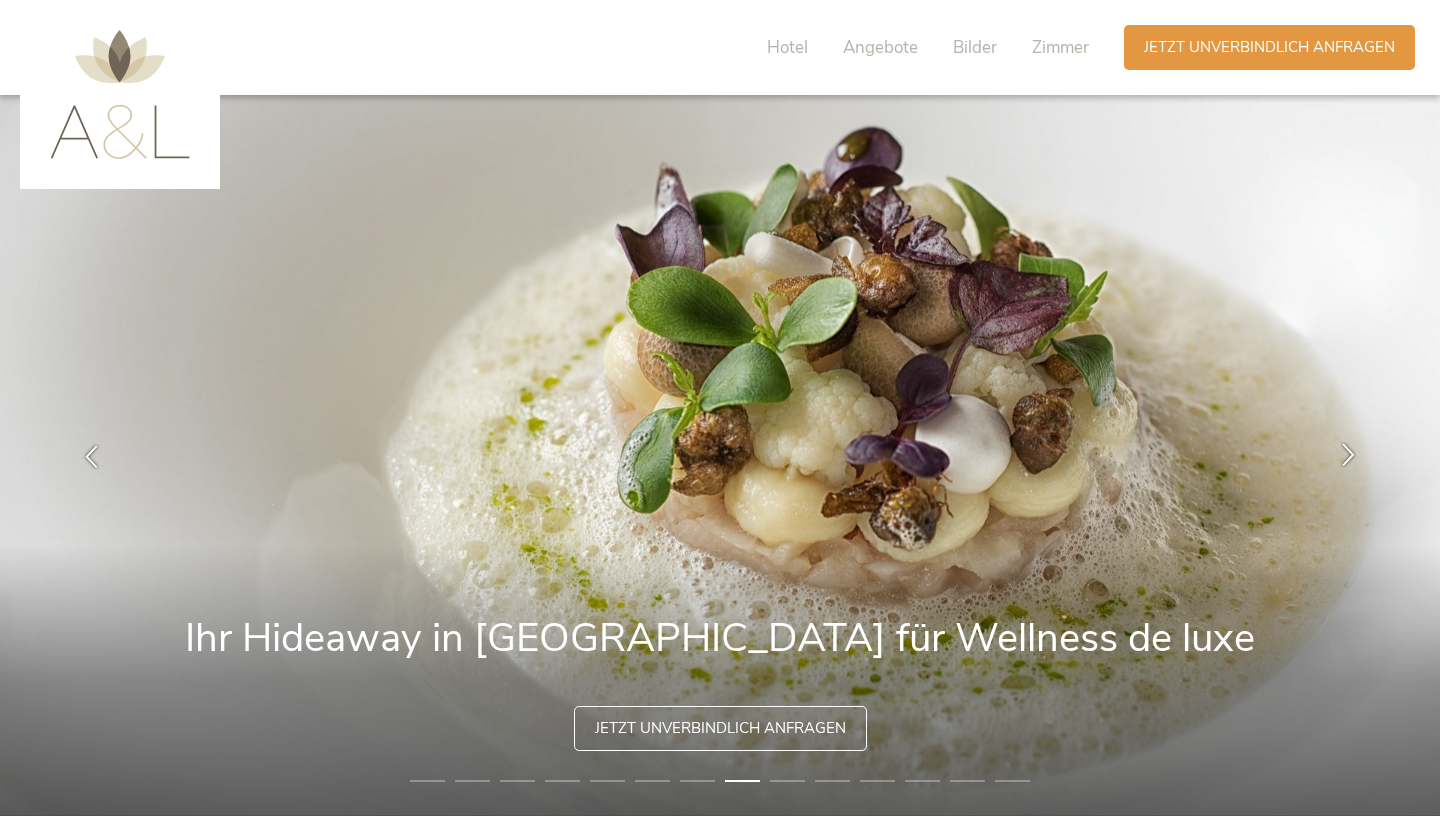 click at bounding box center (1348, 453) 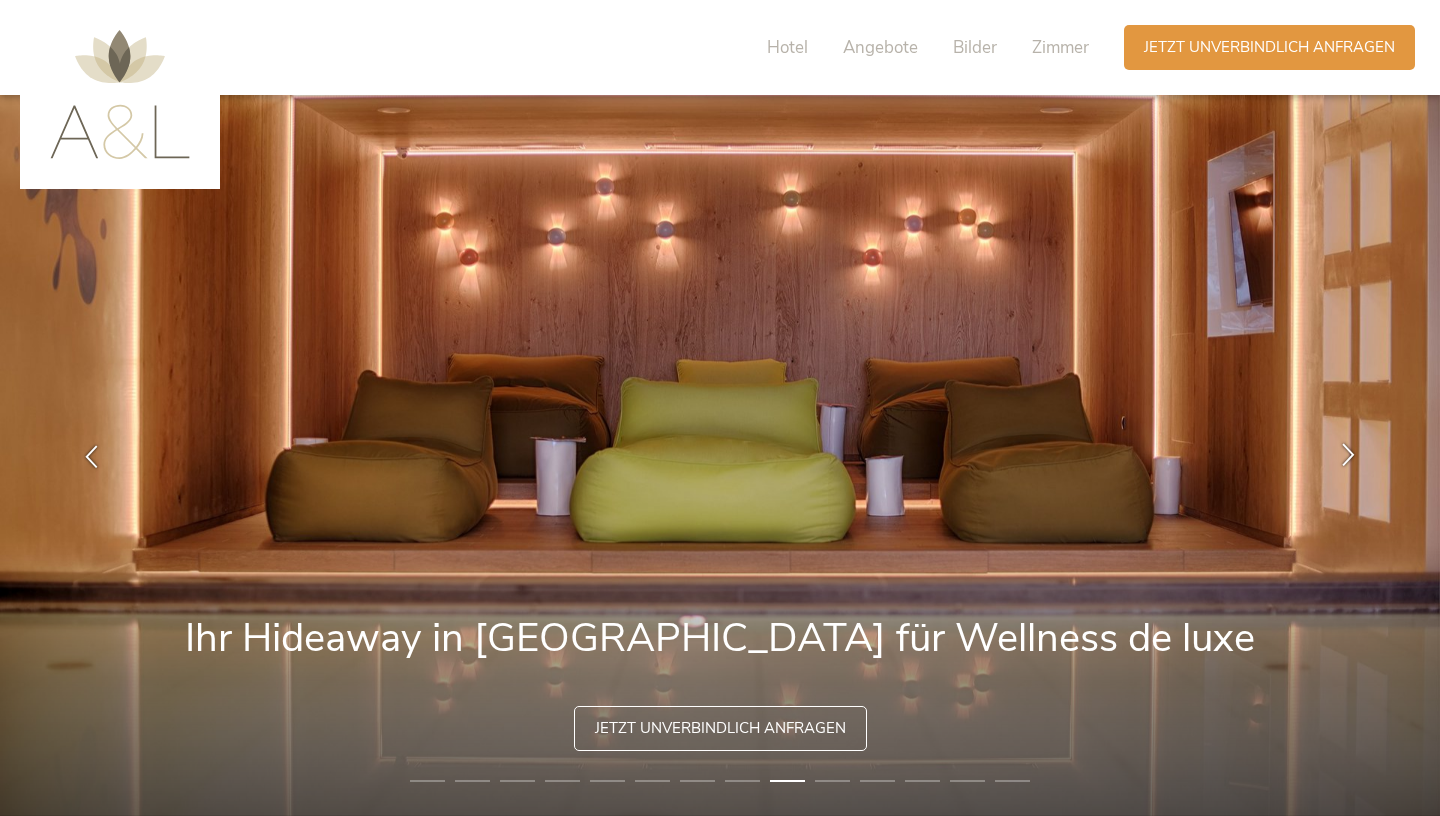 click at bounding box center (1348, 453) 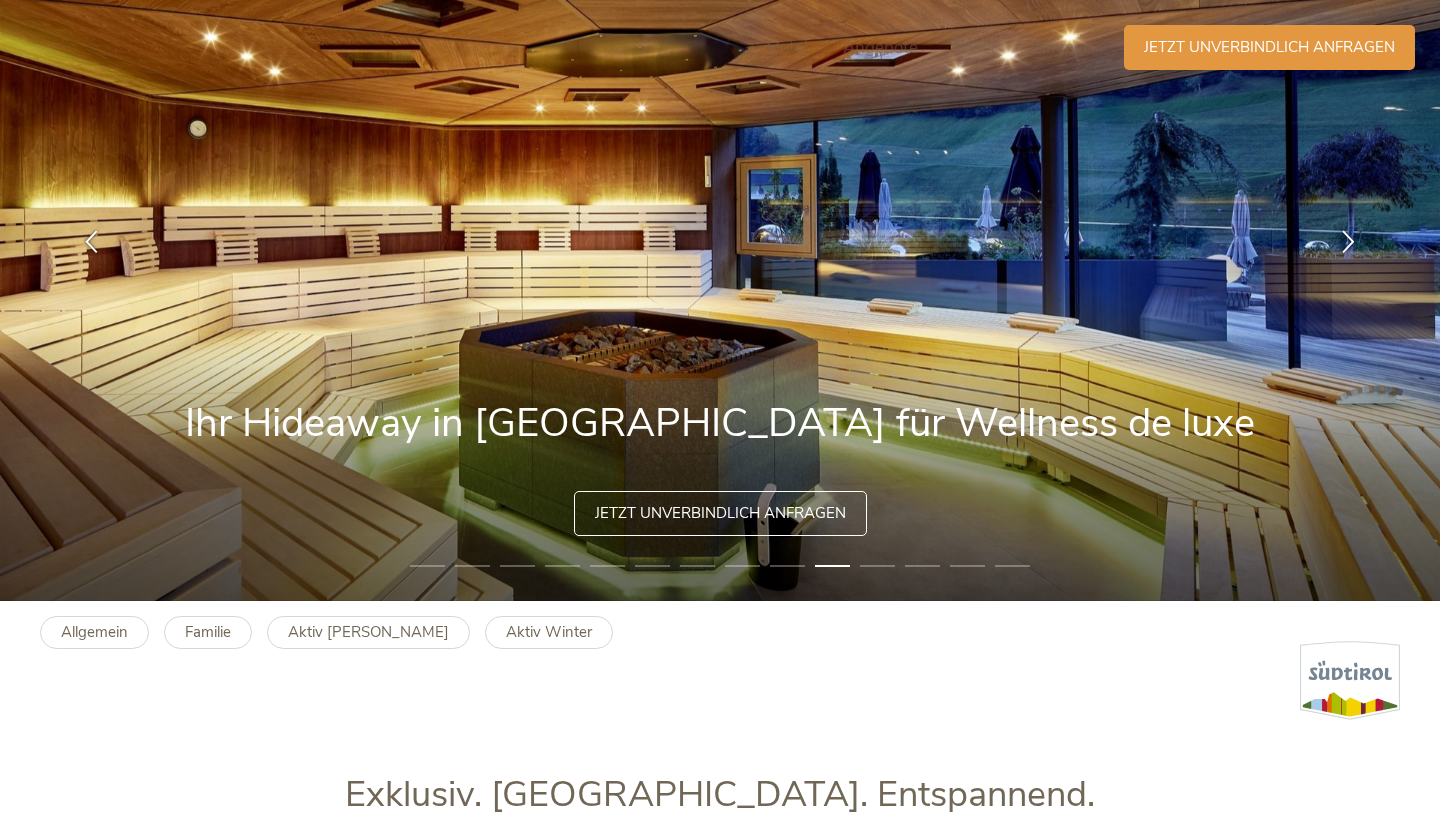 scroll, scrollTop: 0, scrollLeft: 0, axis: both 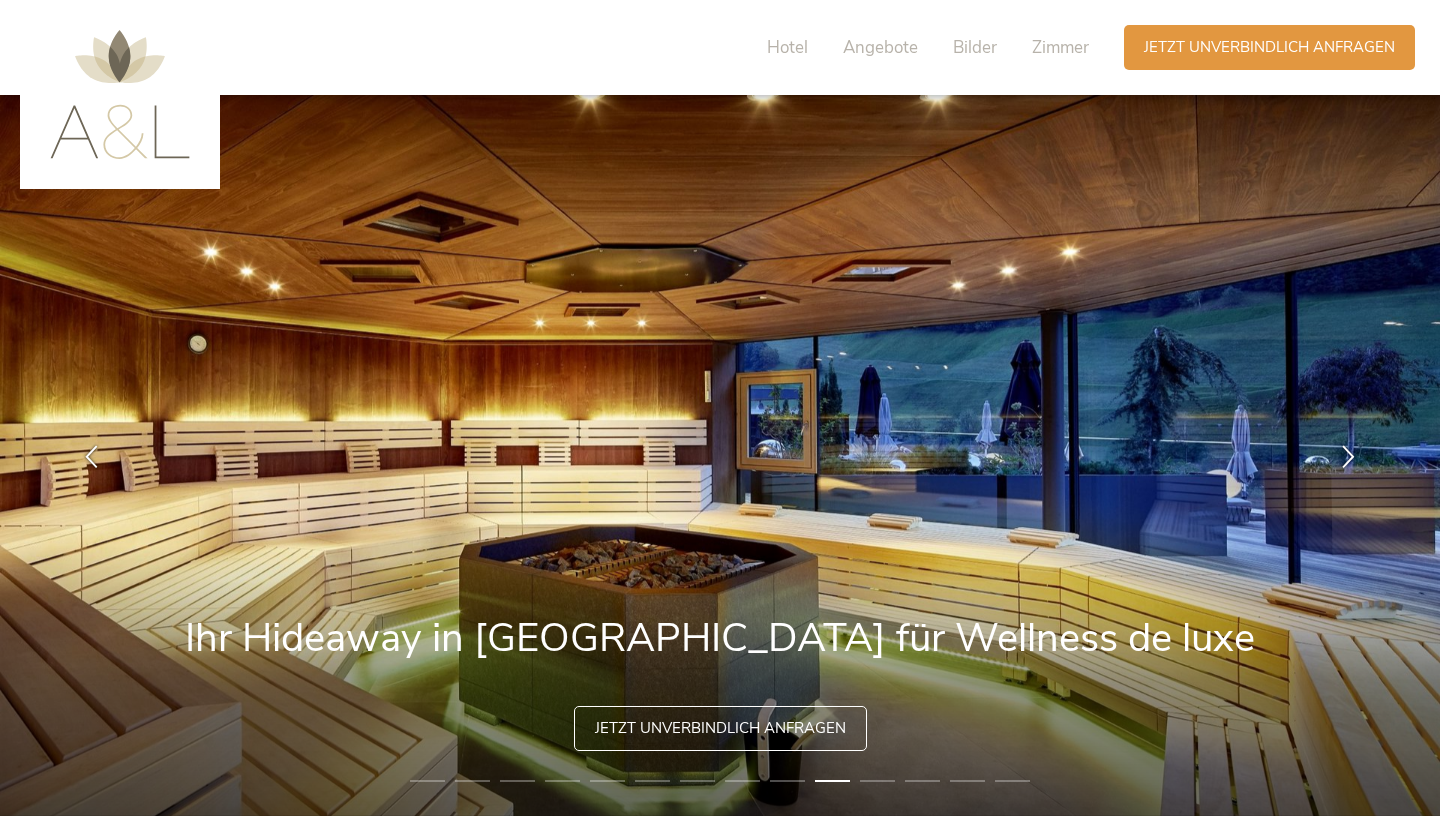 click on "Hotel Angebote Bilder Zimmer" at bounding box center (933, 47) 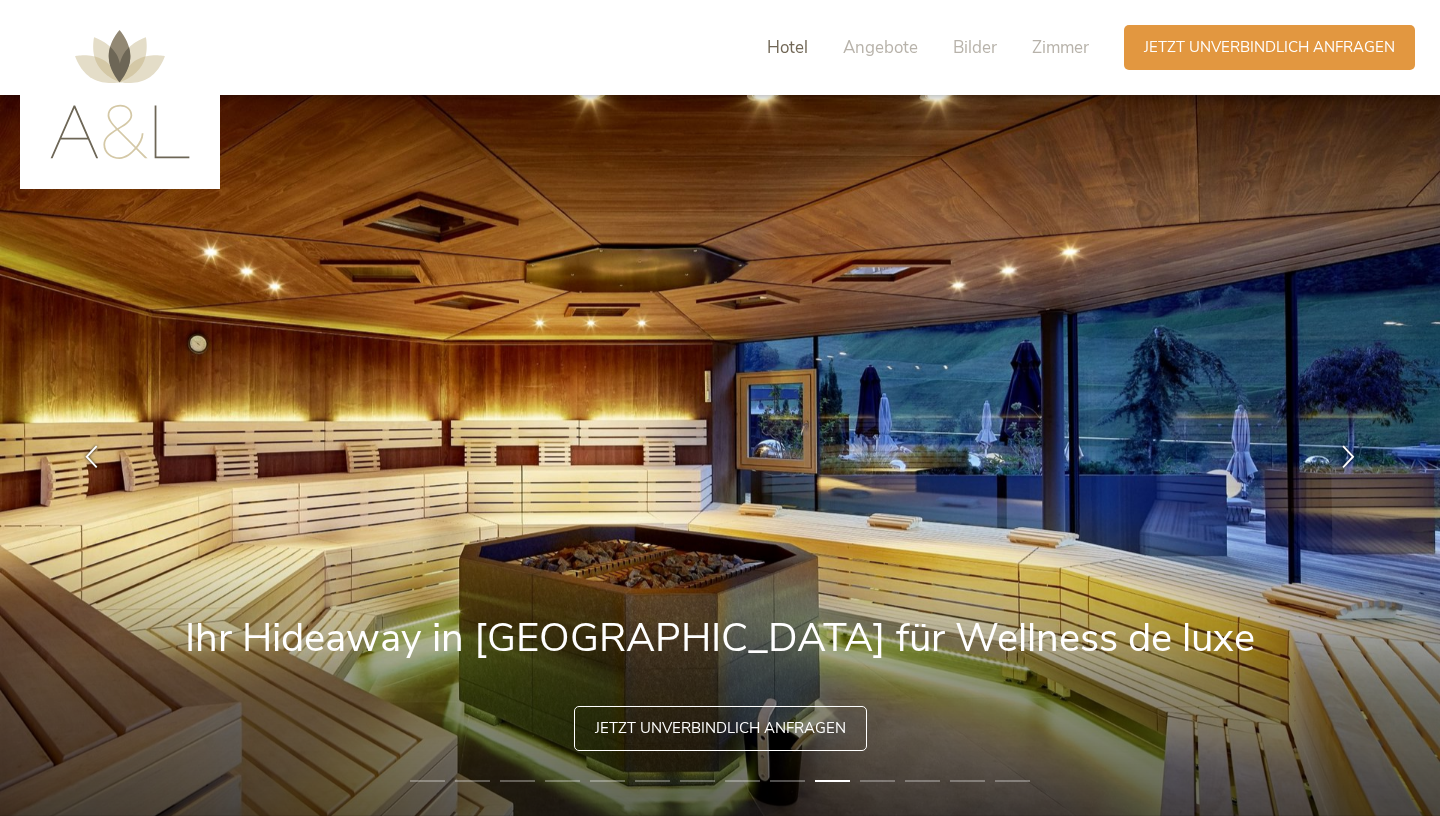 click on "Hotel" at bounding box center (787, 47) 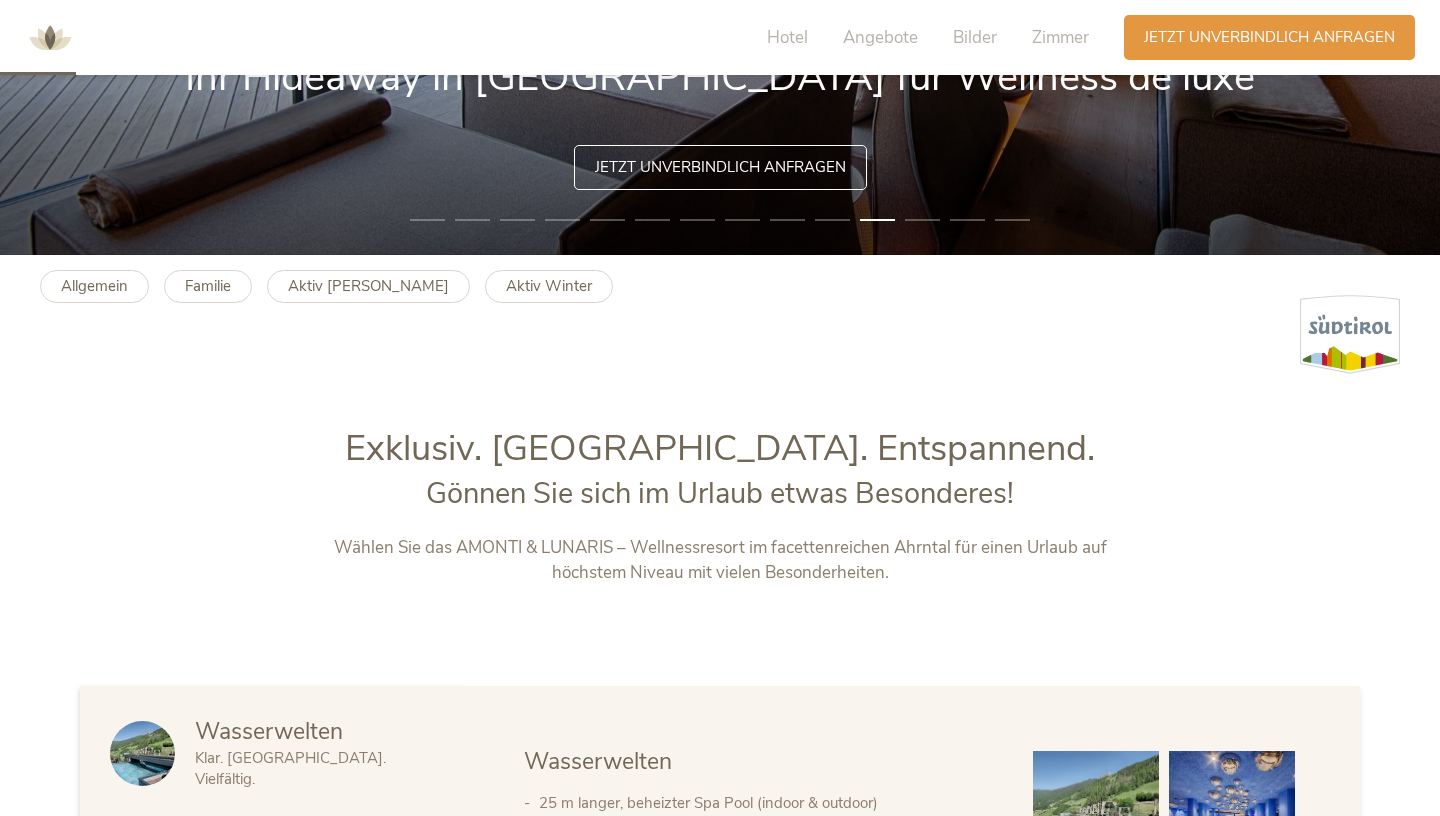 scroll, scrollTop: 0, scrollLeft: 0, axis: both 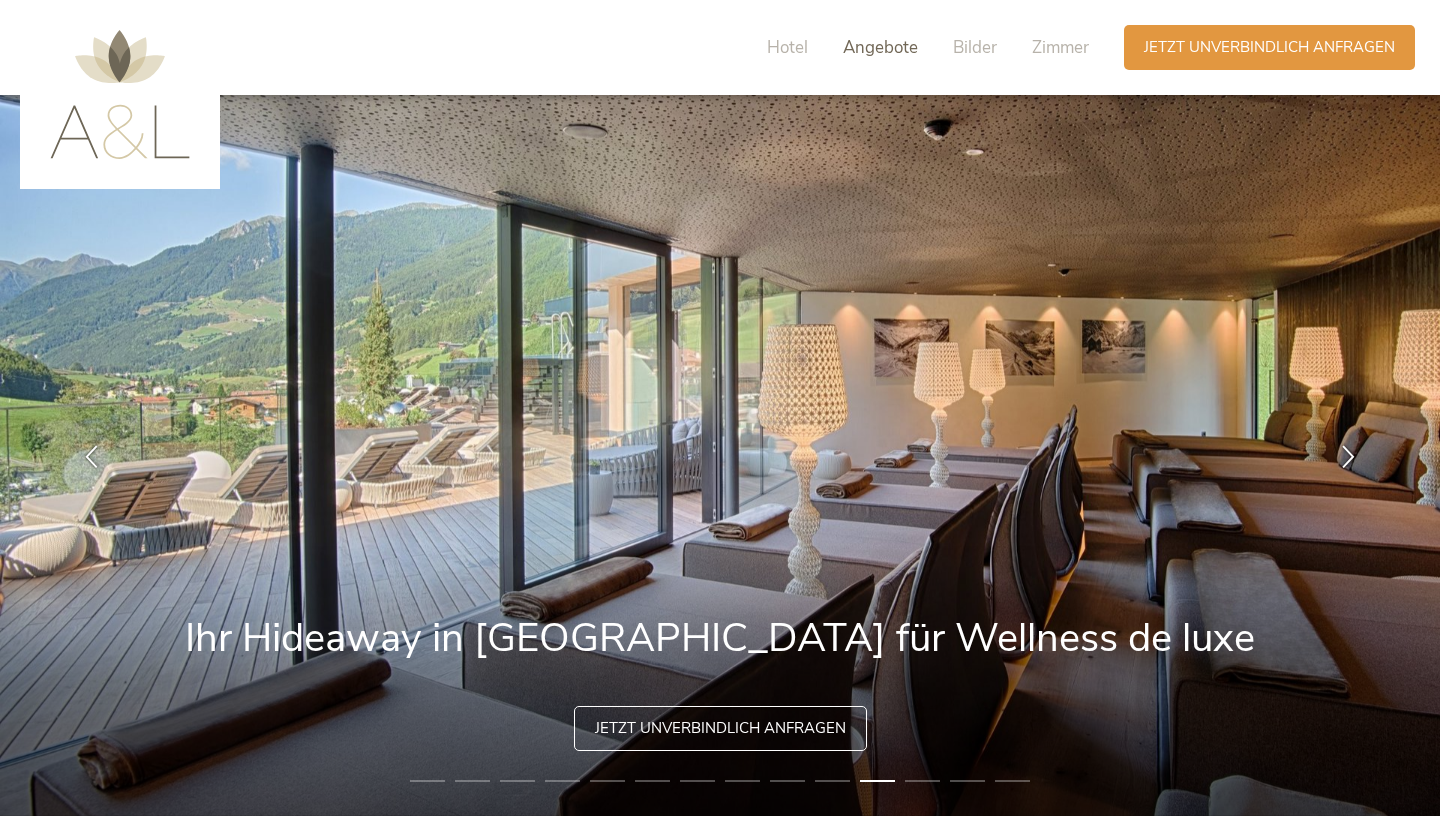 click on "Angebote" at bounding box center (880, 47) 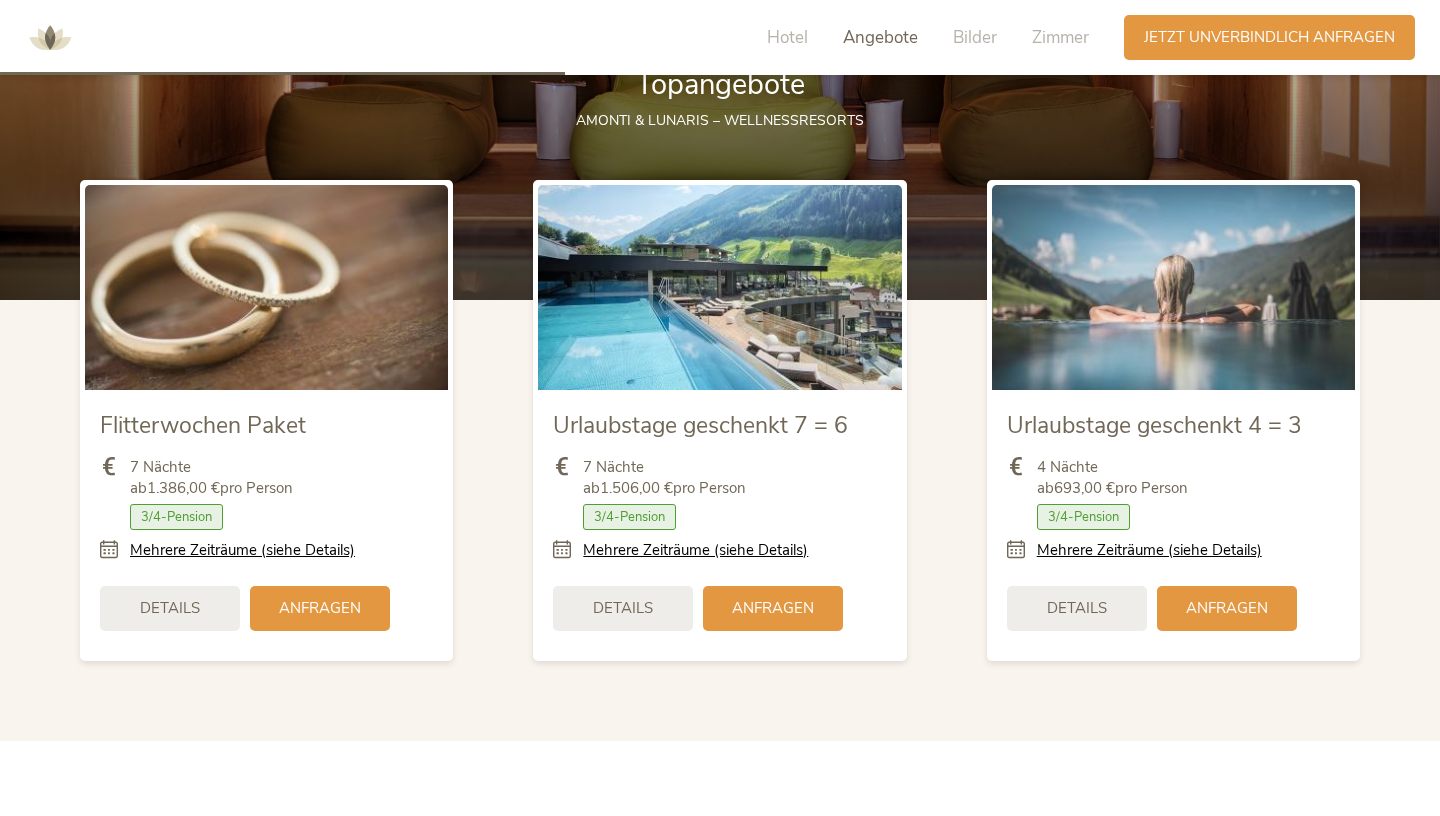scroll, scrollTop: 2409, scrollLeft: 0, axis: vertical 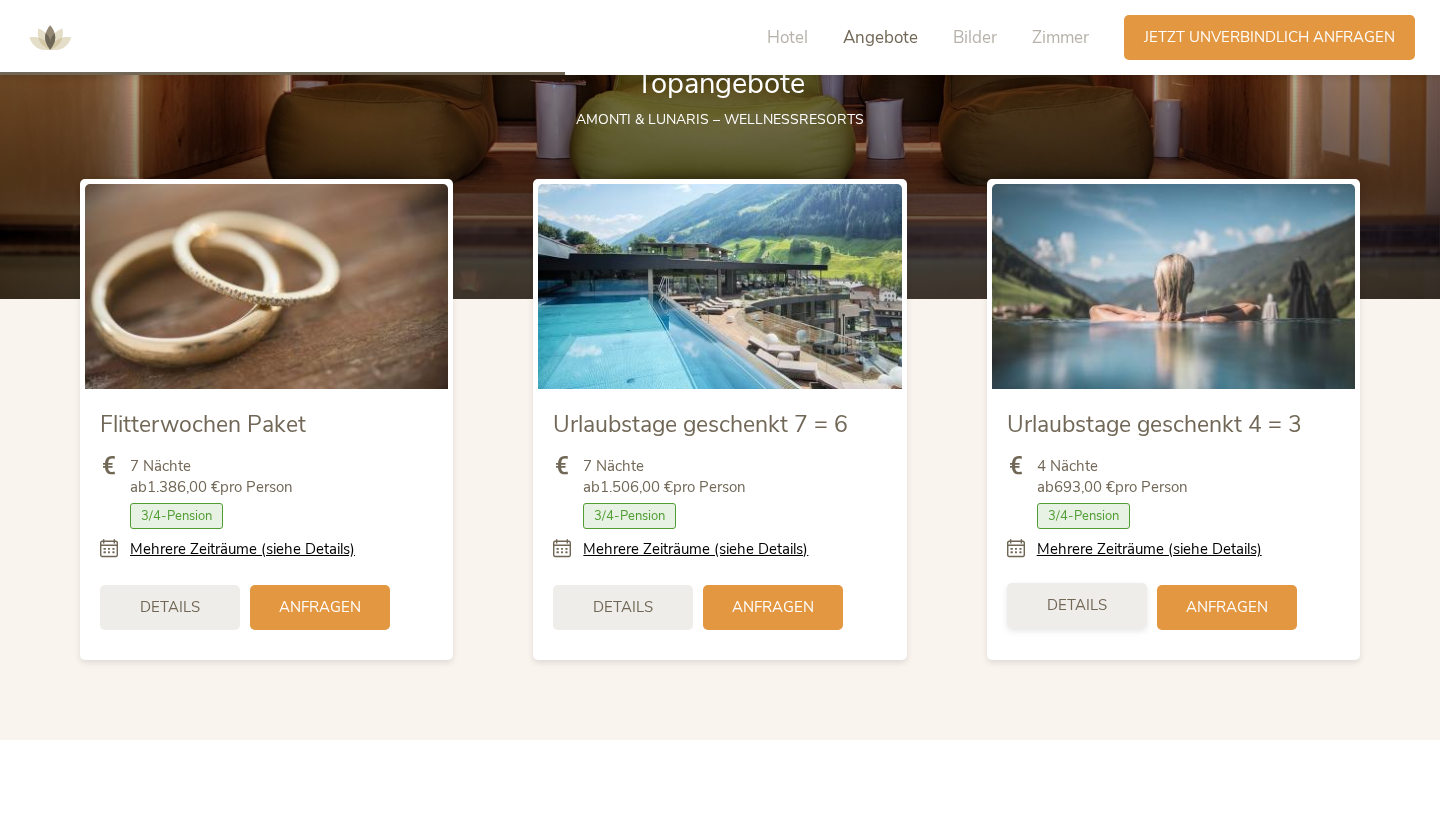 click on "Details" at bounding box center (1077, 605) 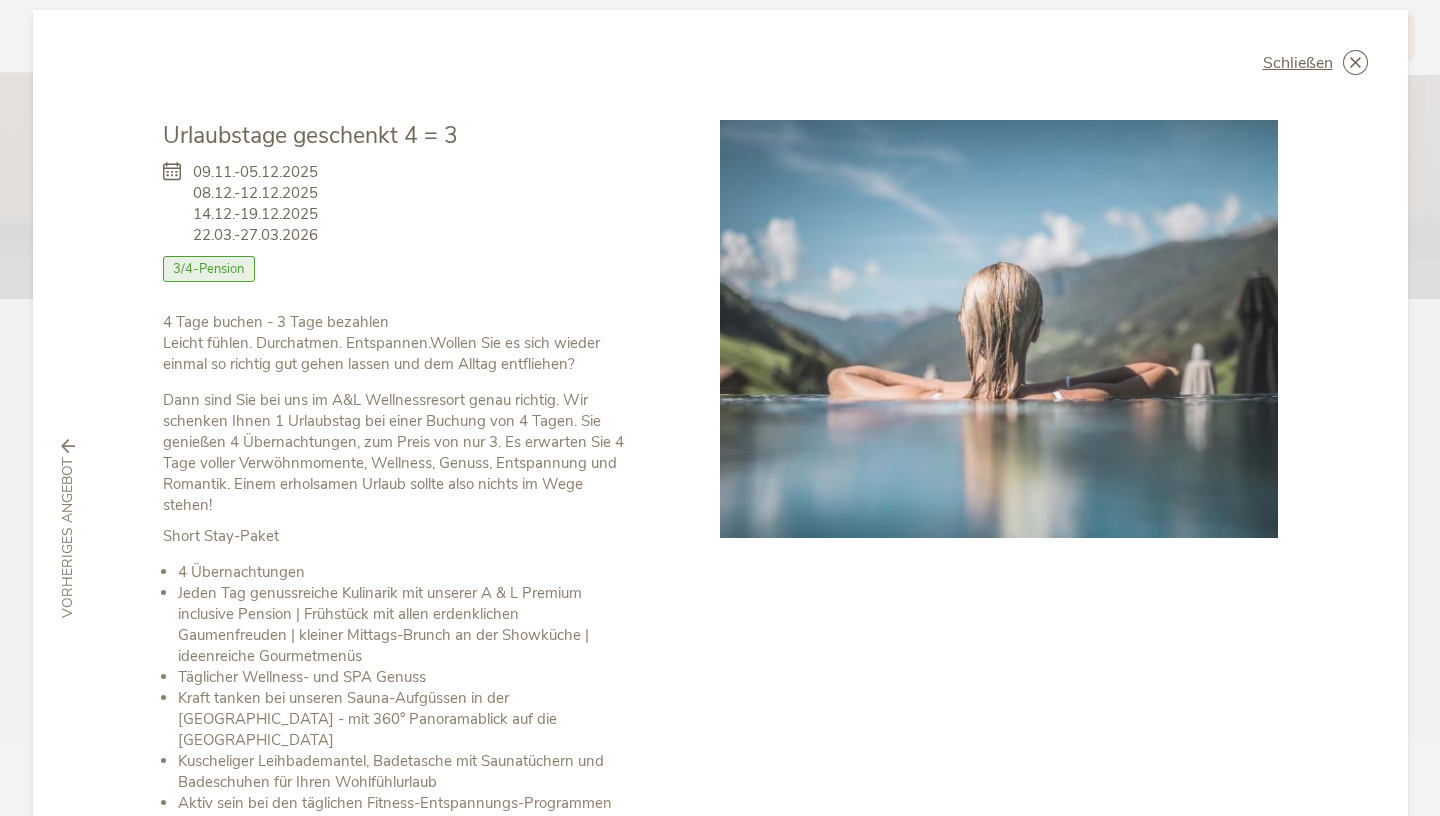 scroll, scrollTop: 0, scrollLeft: 0, axis: both 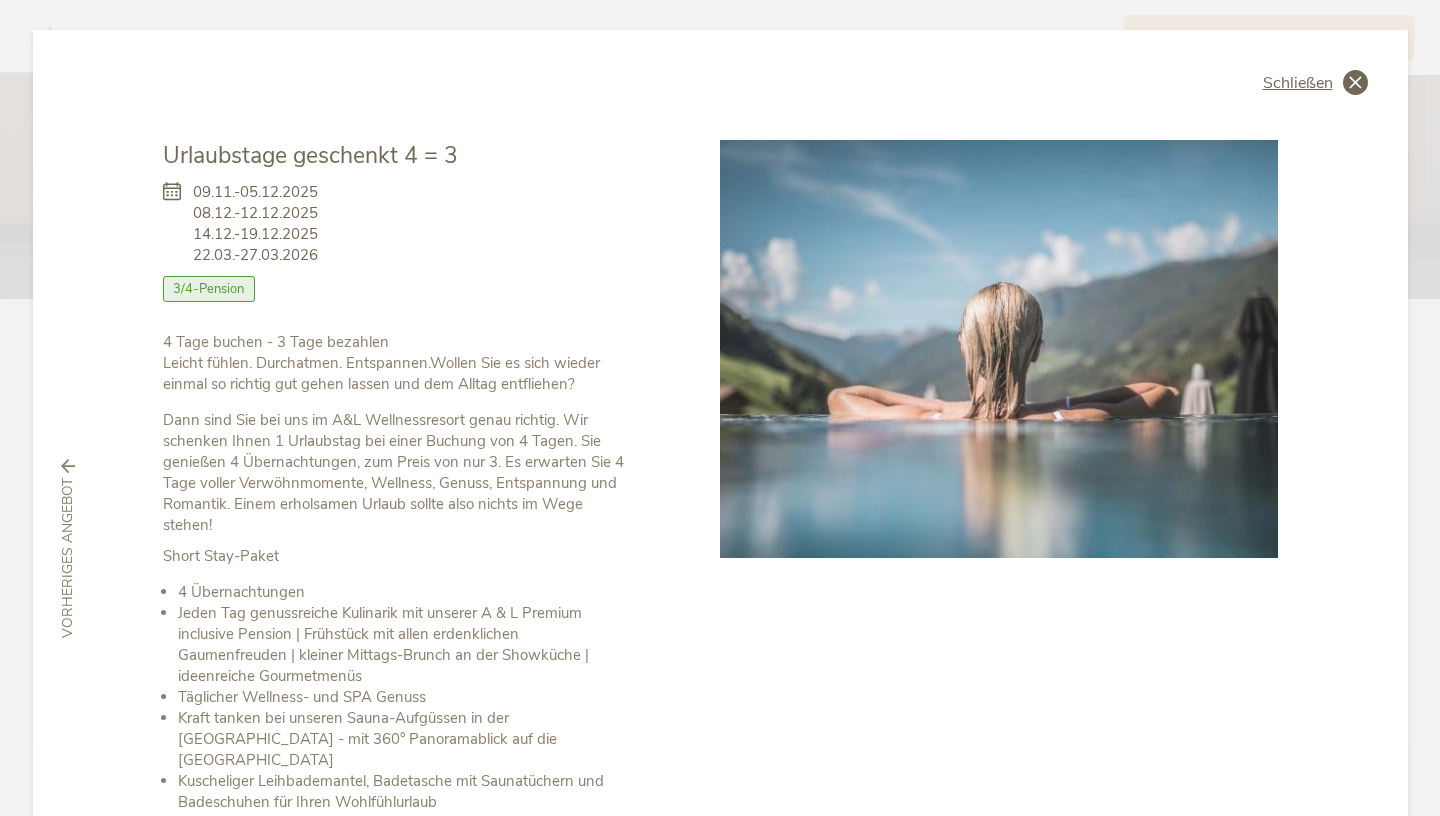 click at bounding box center (1355, 82) 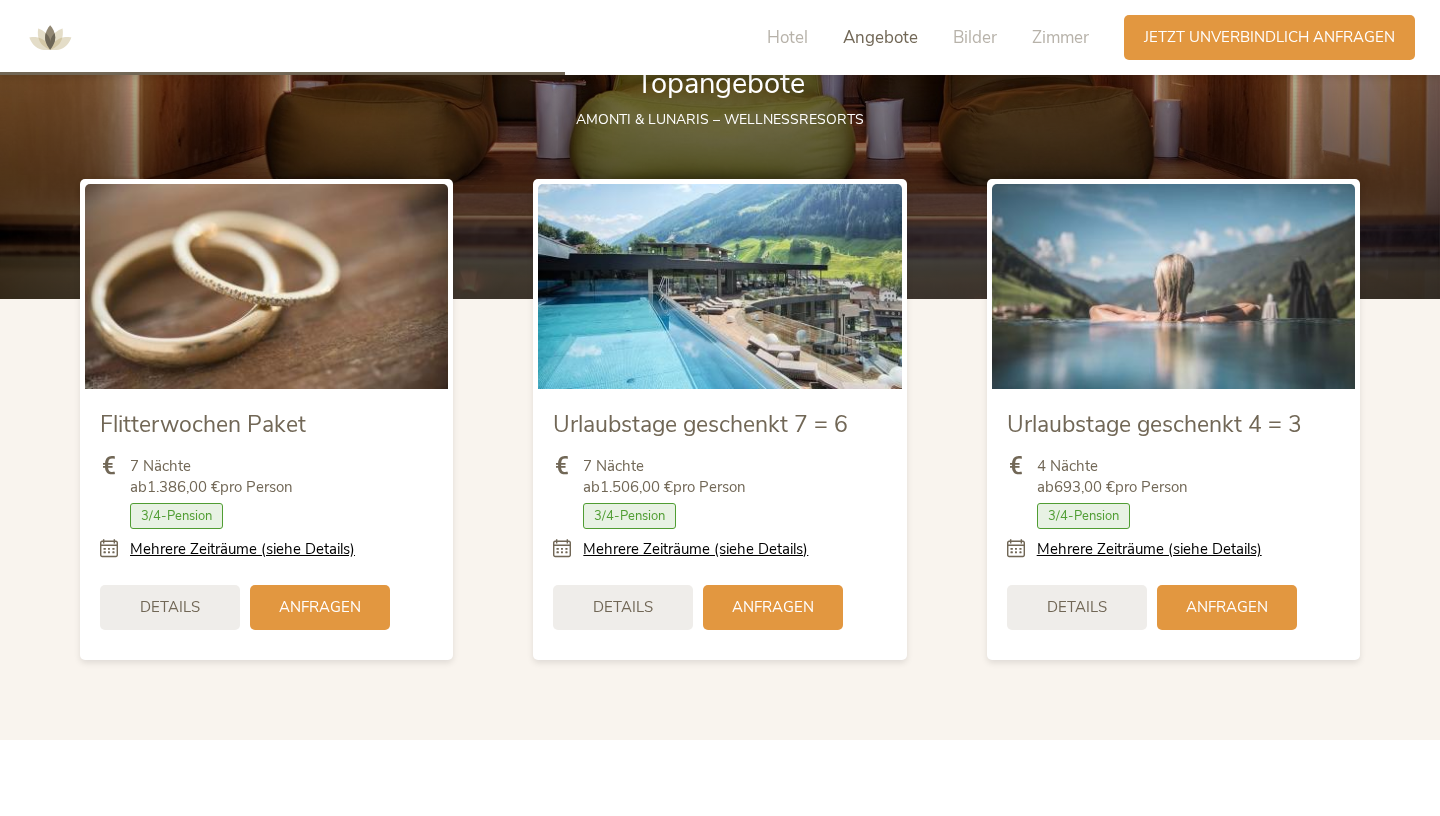 click at bounding box center (719, 286) 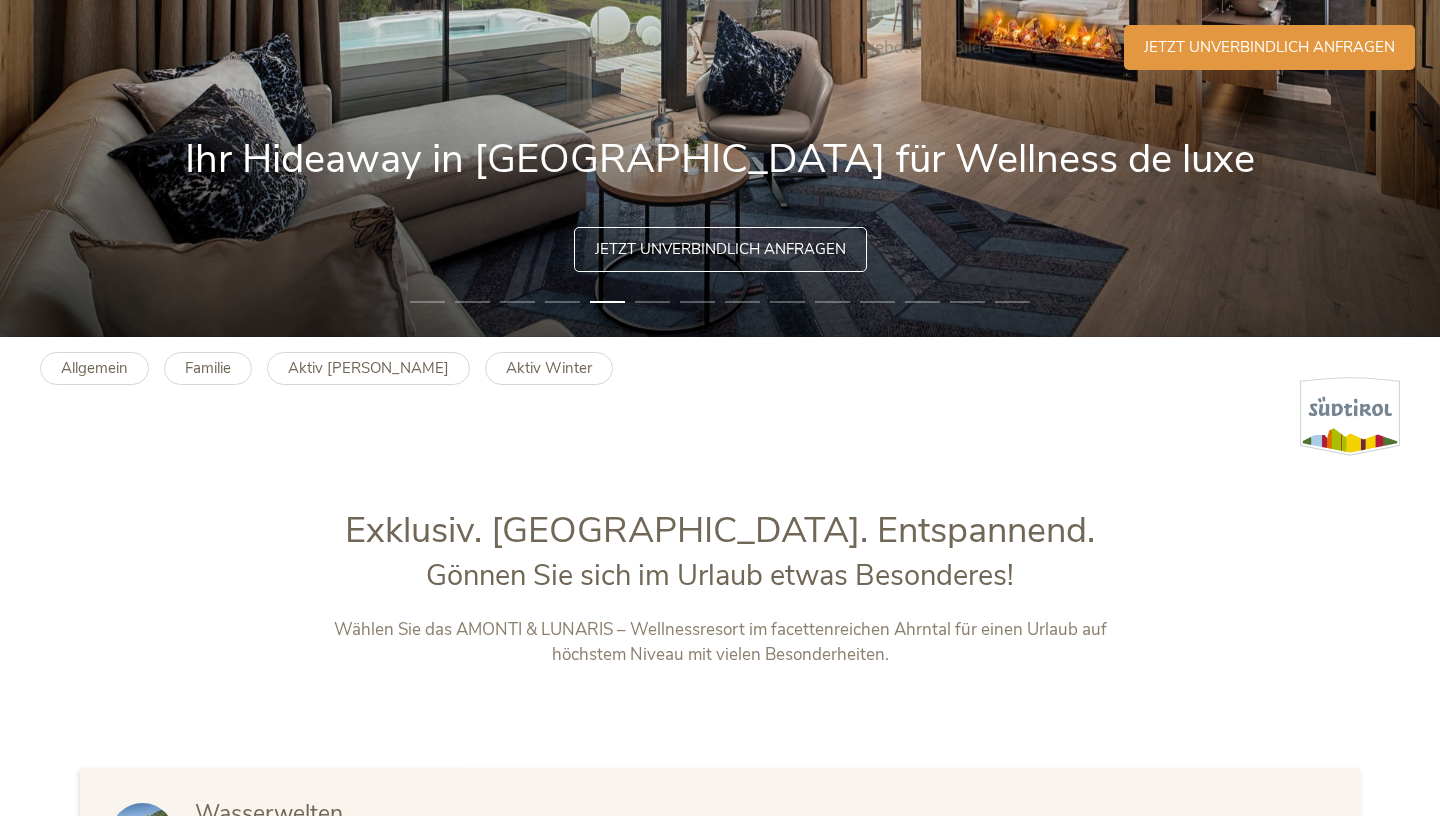scroll, scrollTop: 0, scrollLeft: 0, axis: both 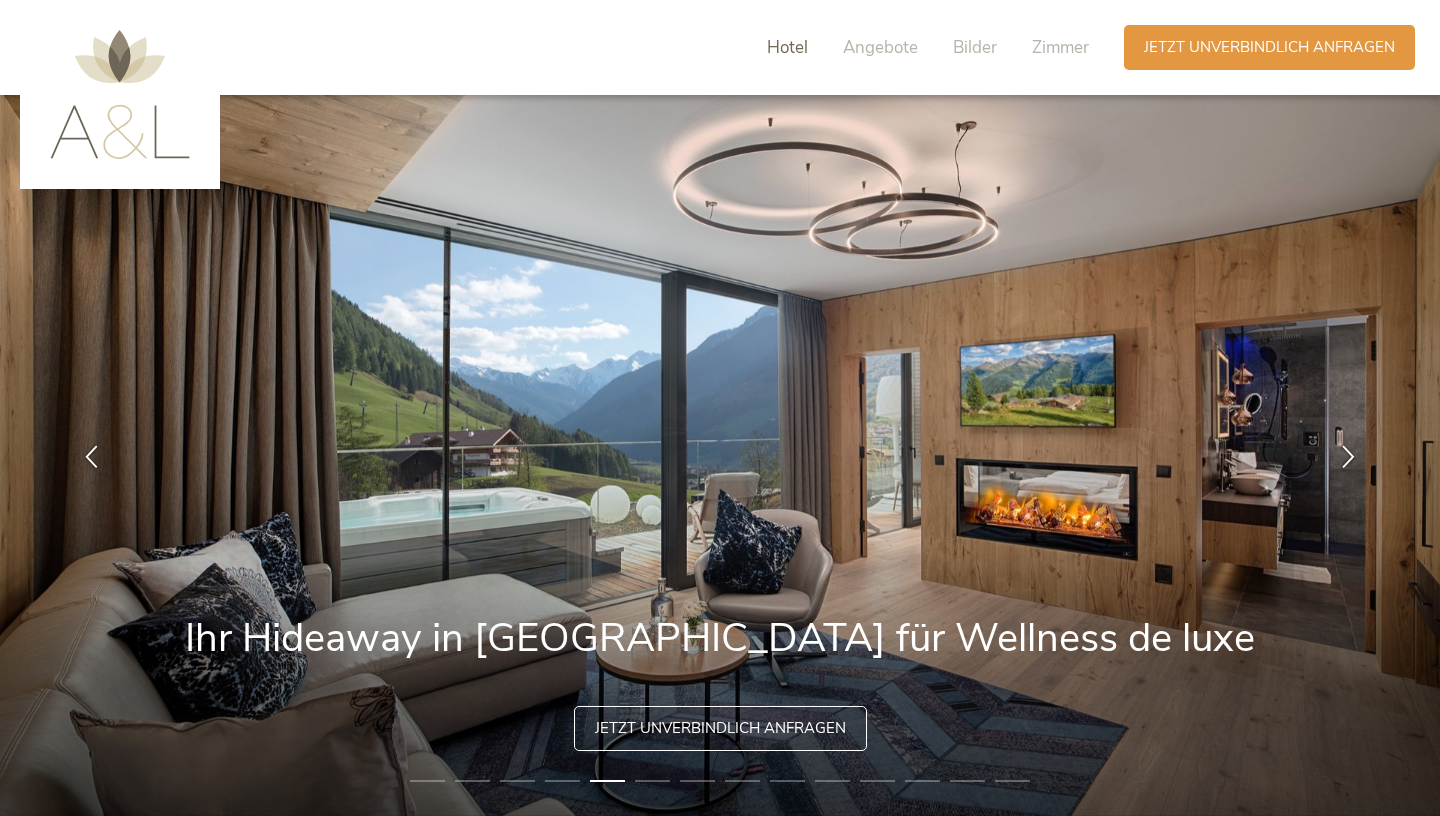 click on "Hotel" at bounding box center (787, 47) 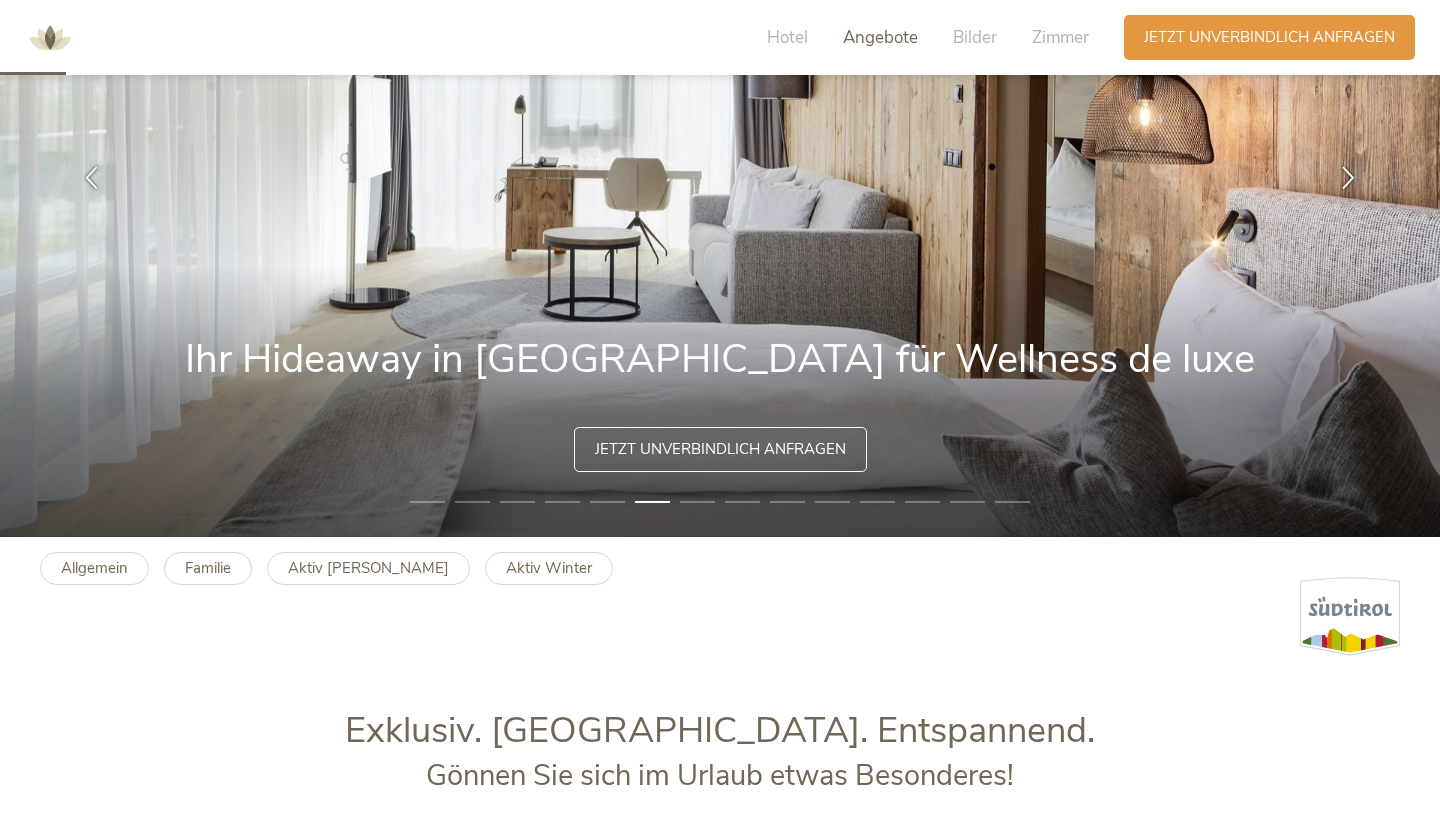 click on "Angebote" at bounding box center [880, 37] 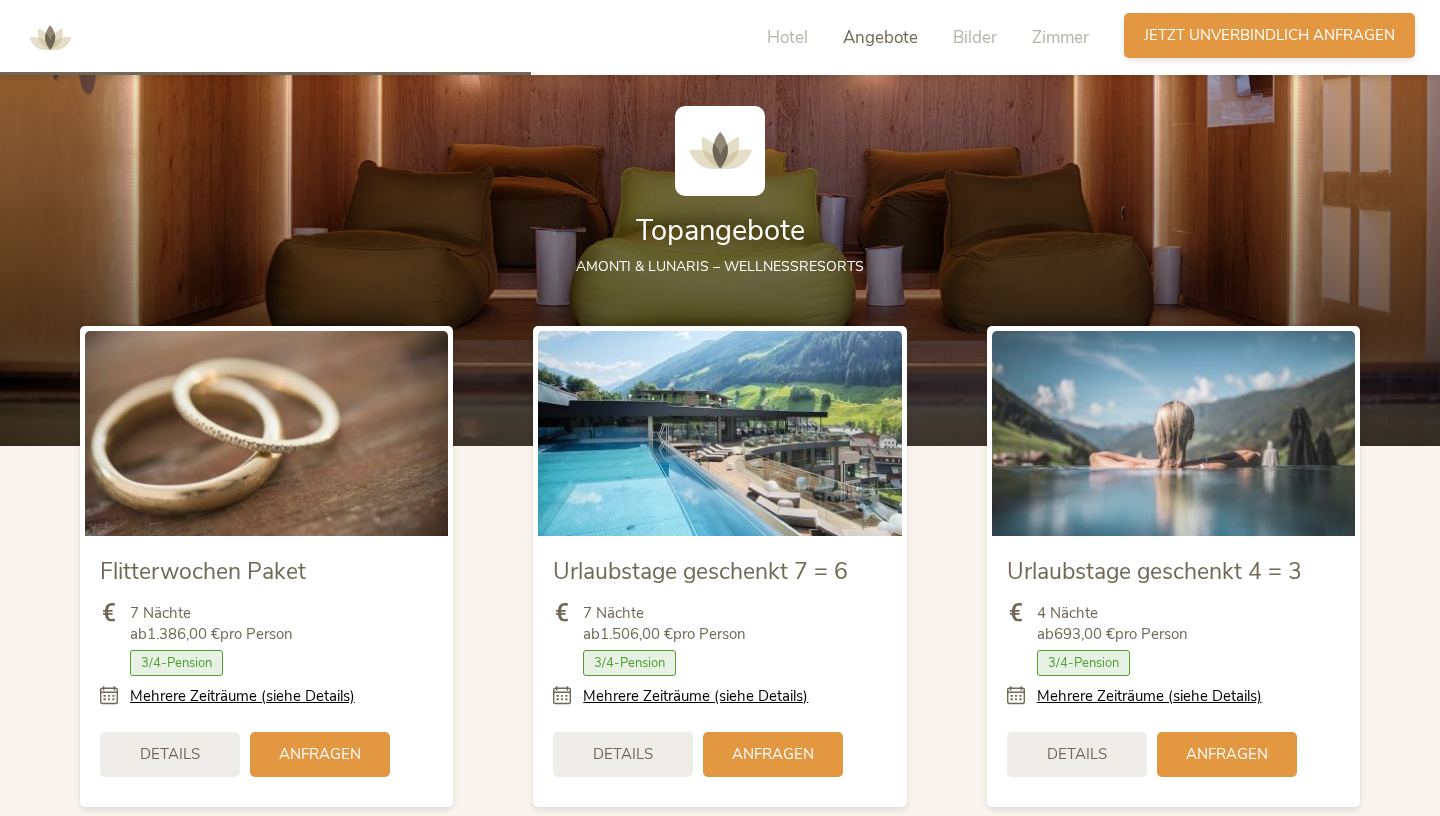 click on "Jetzt unverbindlich anfragen" at bounding box center (1269, 35) 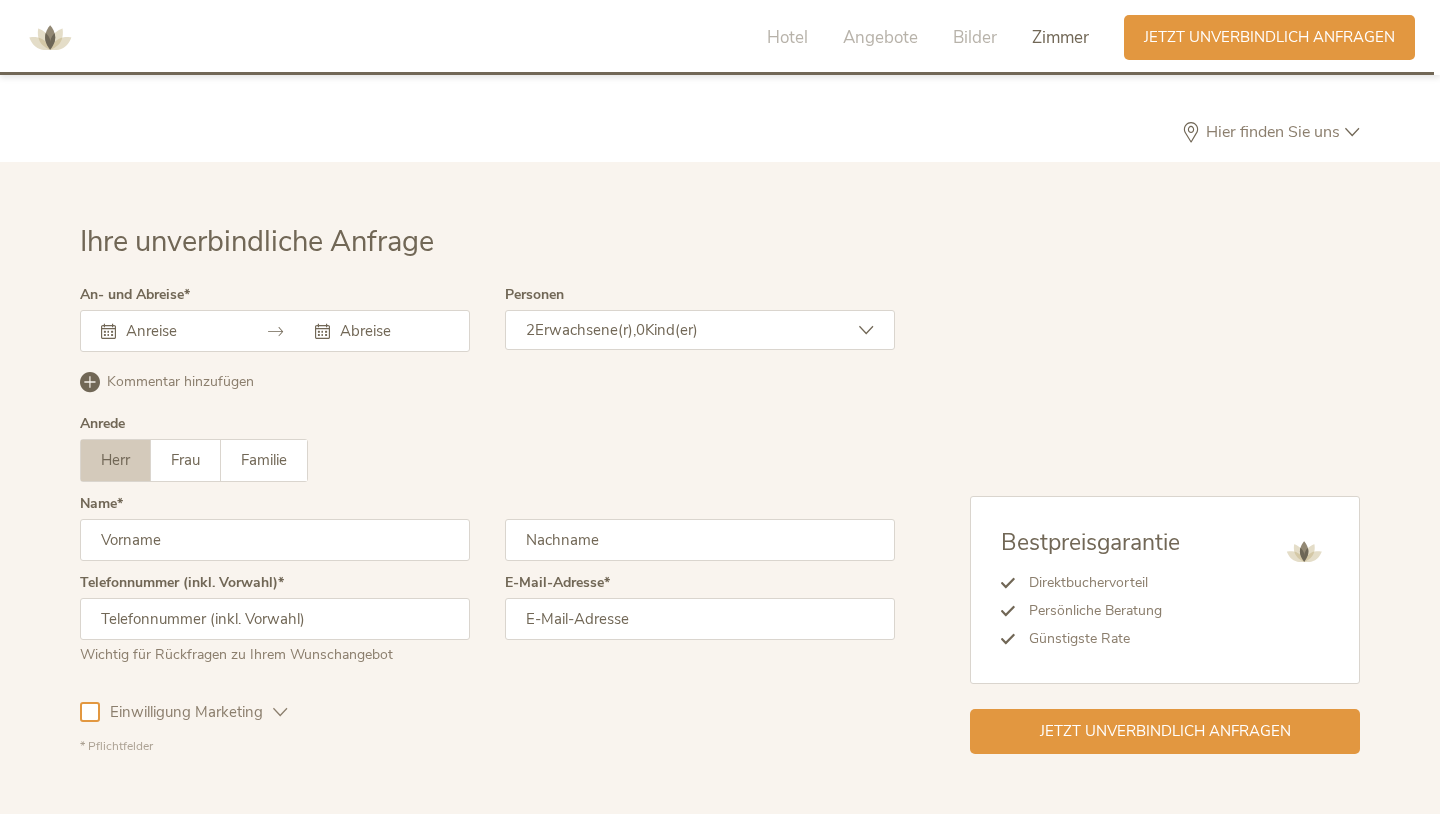 scroll, scrollTop: 6119, scrollLeft: 0, axis: vertical 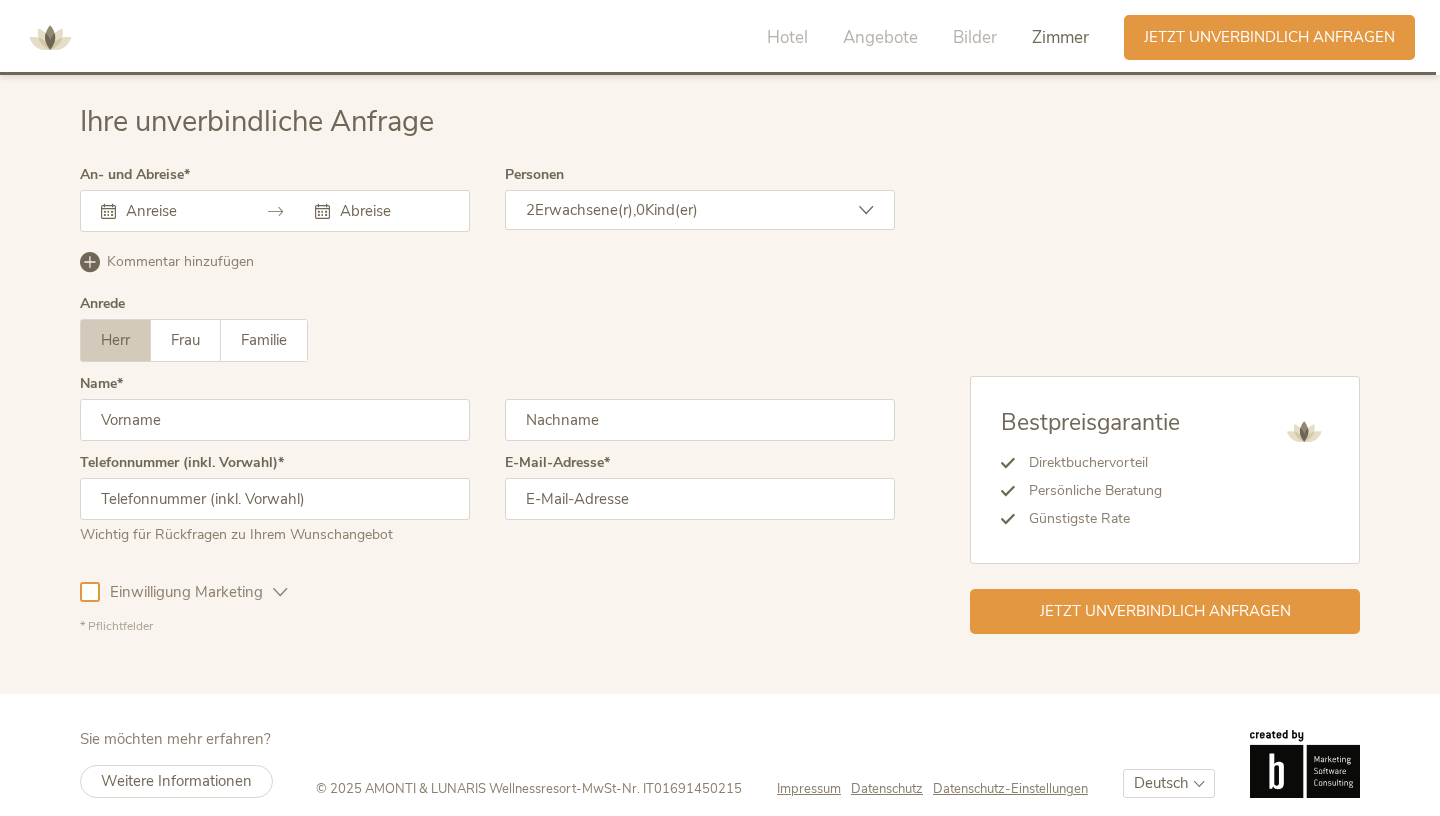 click at bounding box center [178, 211] 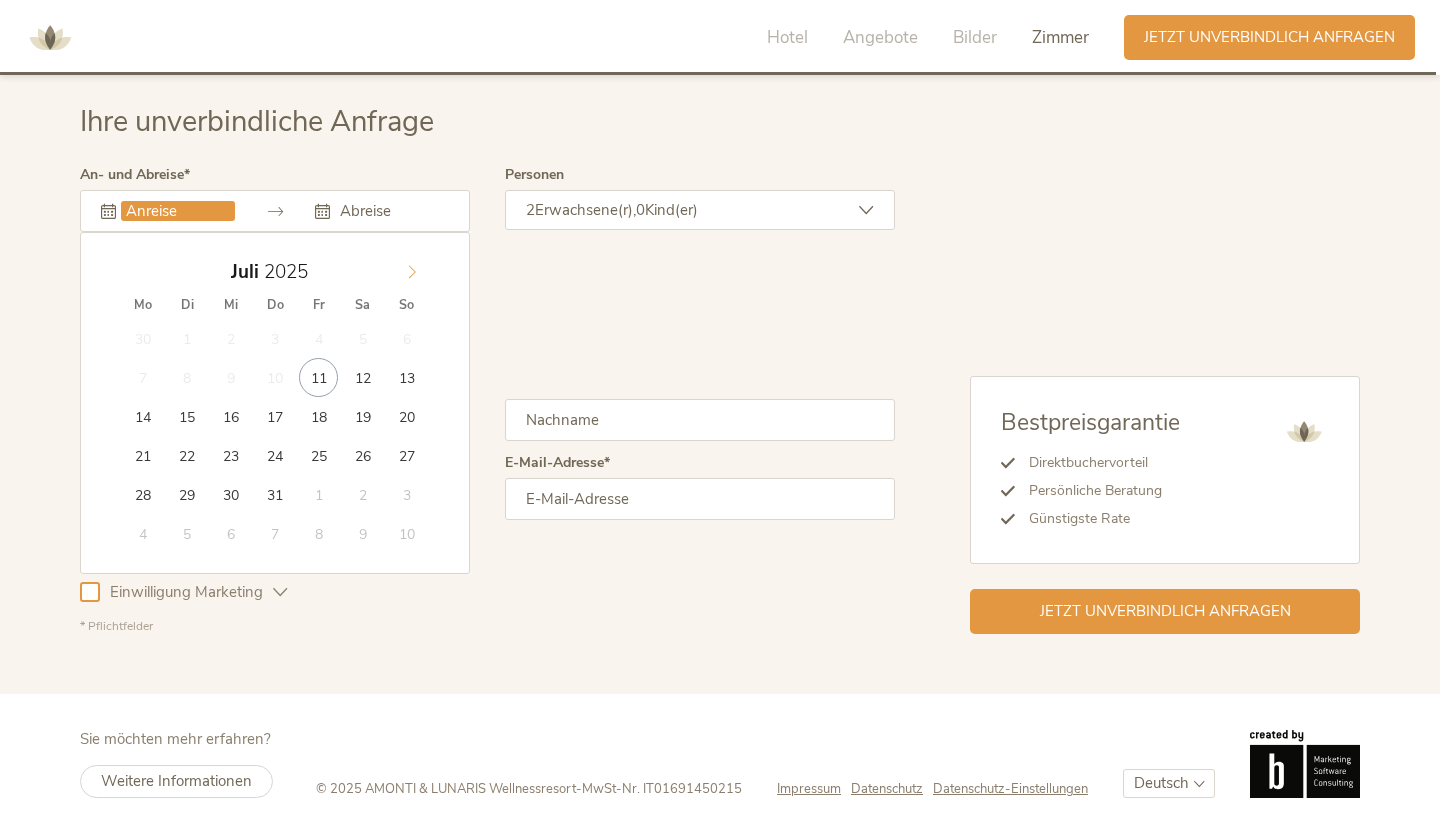 click 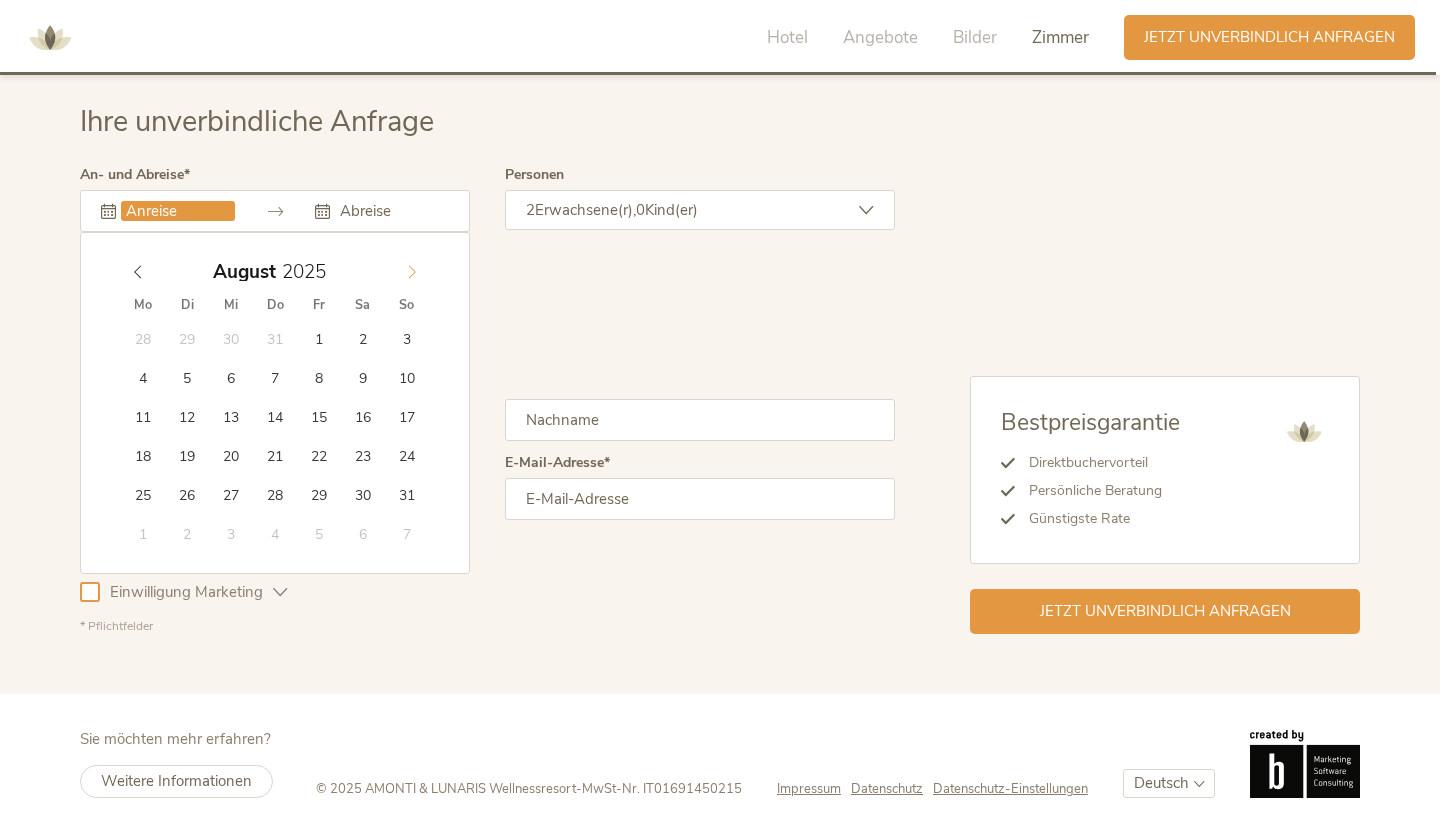 click 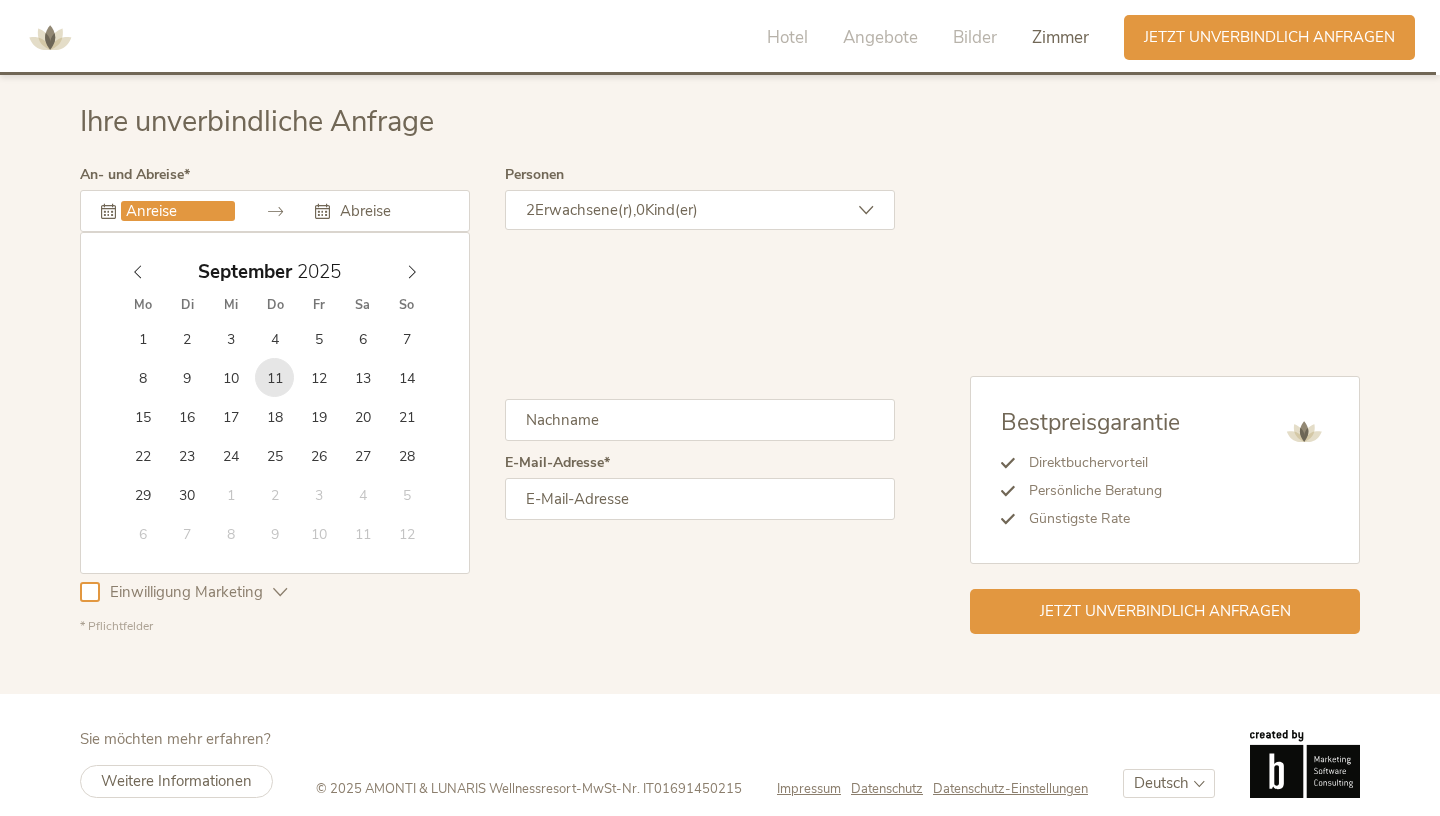 type on "[DATE]" 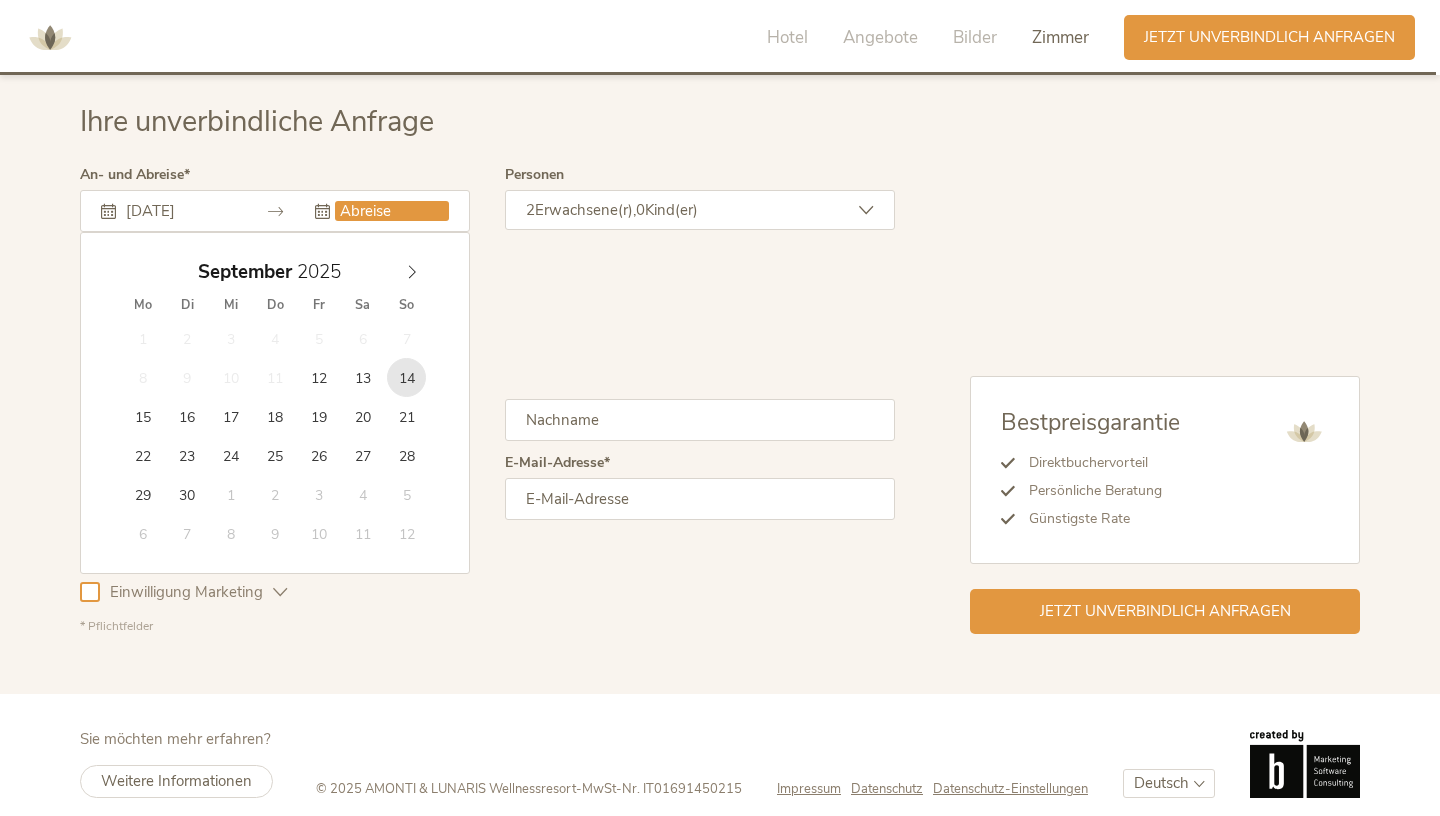 type on "[DATE]" 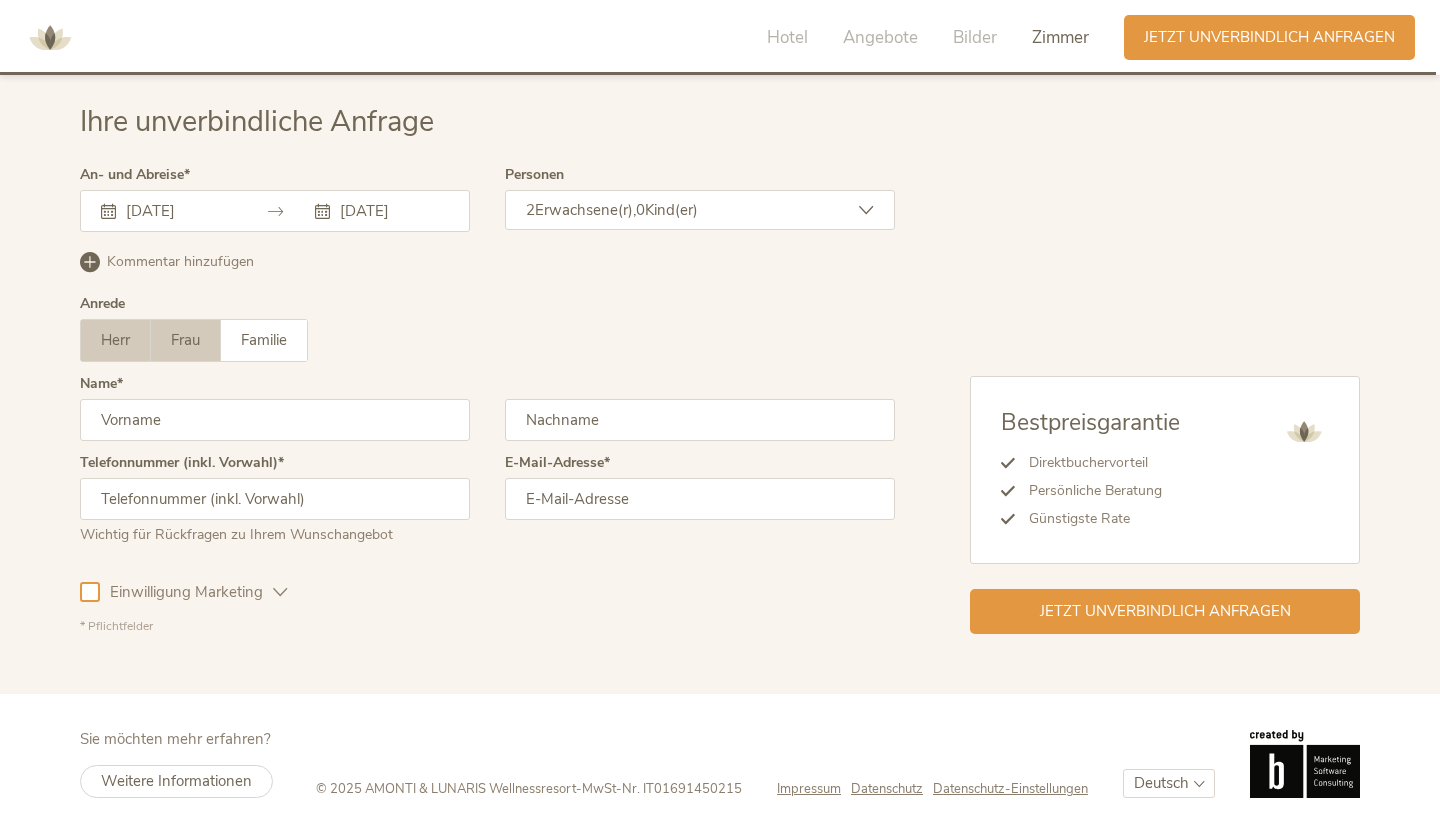 click on "Frau" at bounding box center [185, 340] 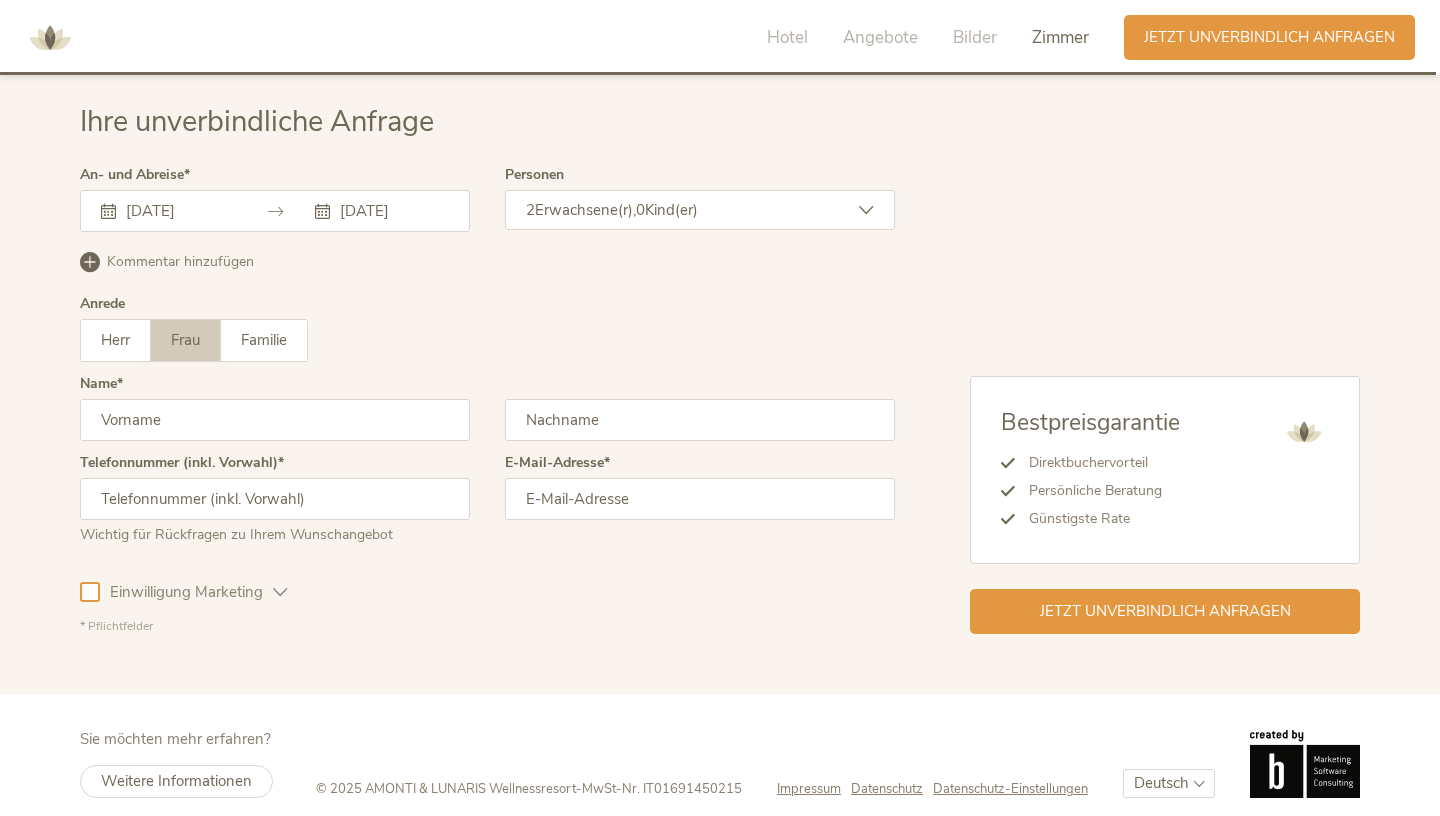 click at bounding box center (275, 420) 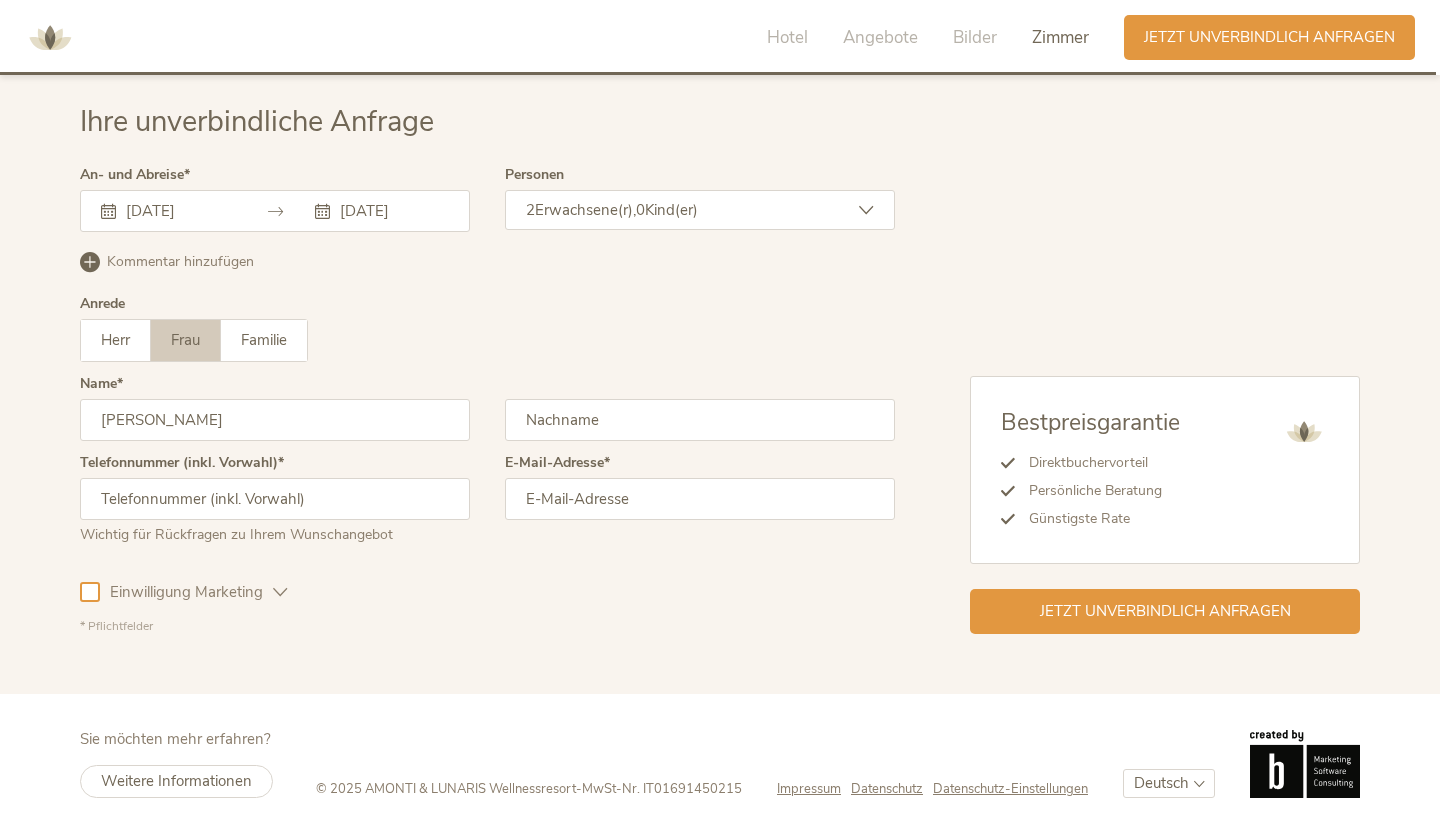 type on "[PERSON_NAME]" 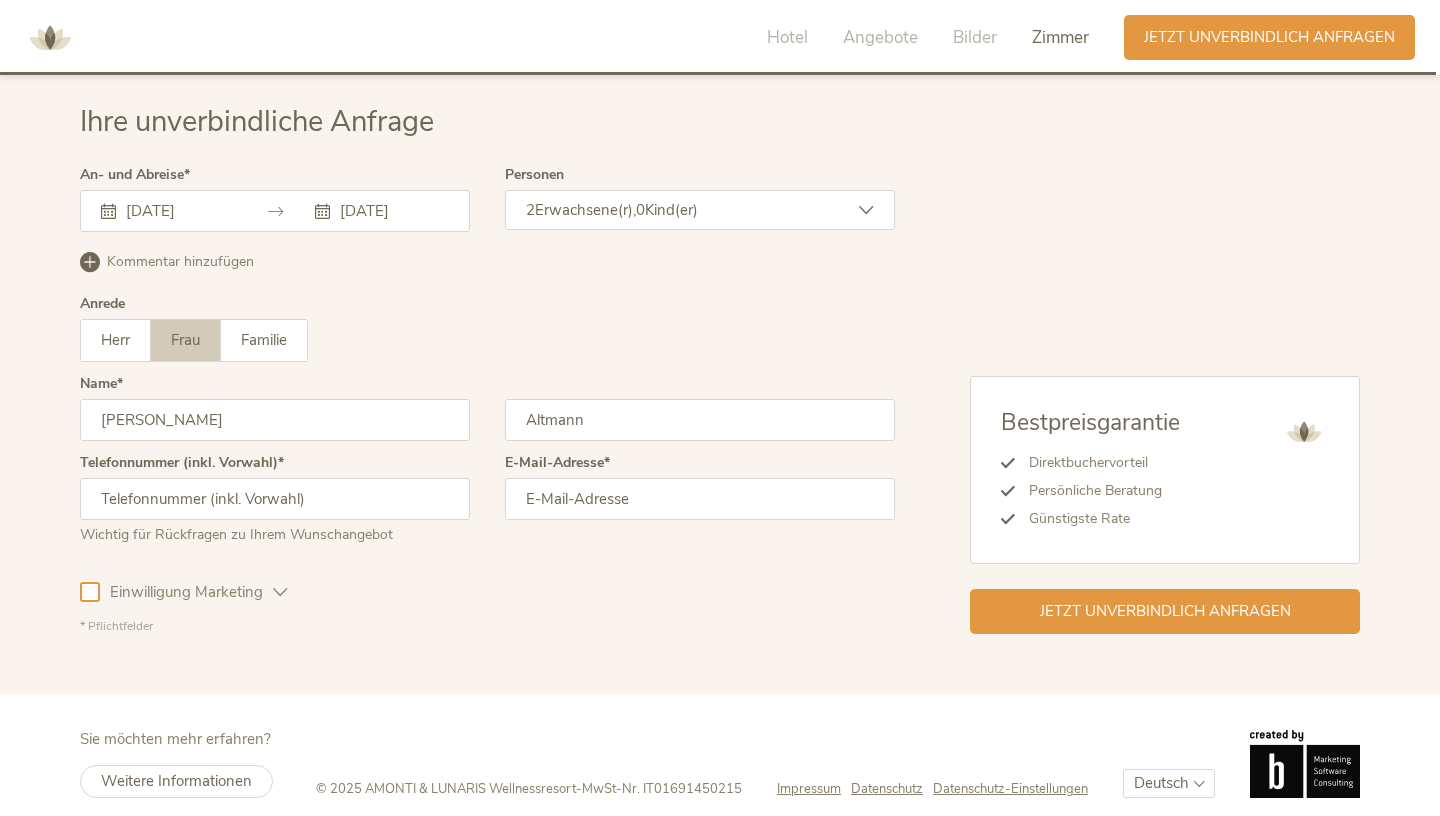 type on "Altmann" 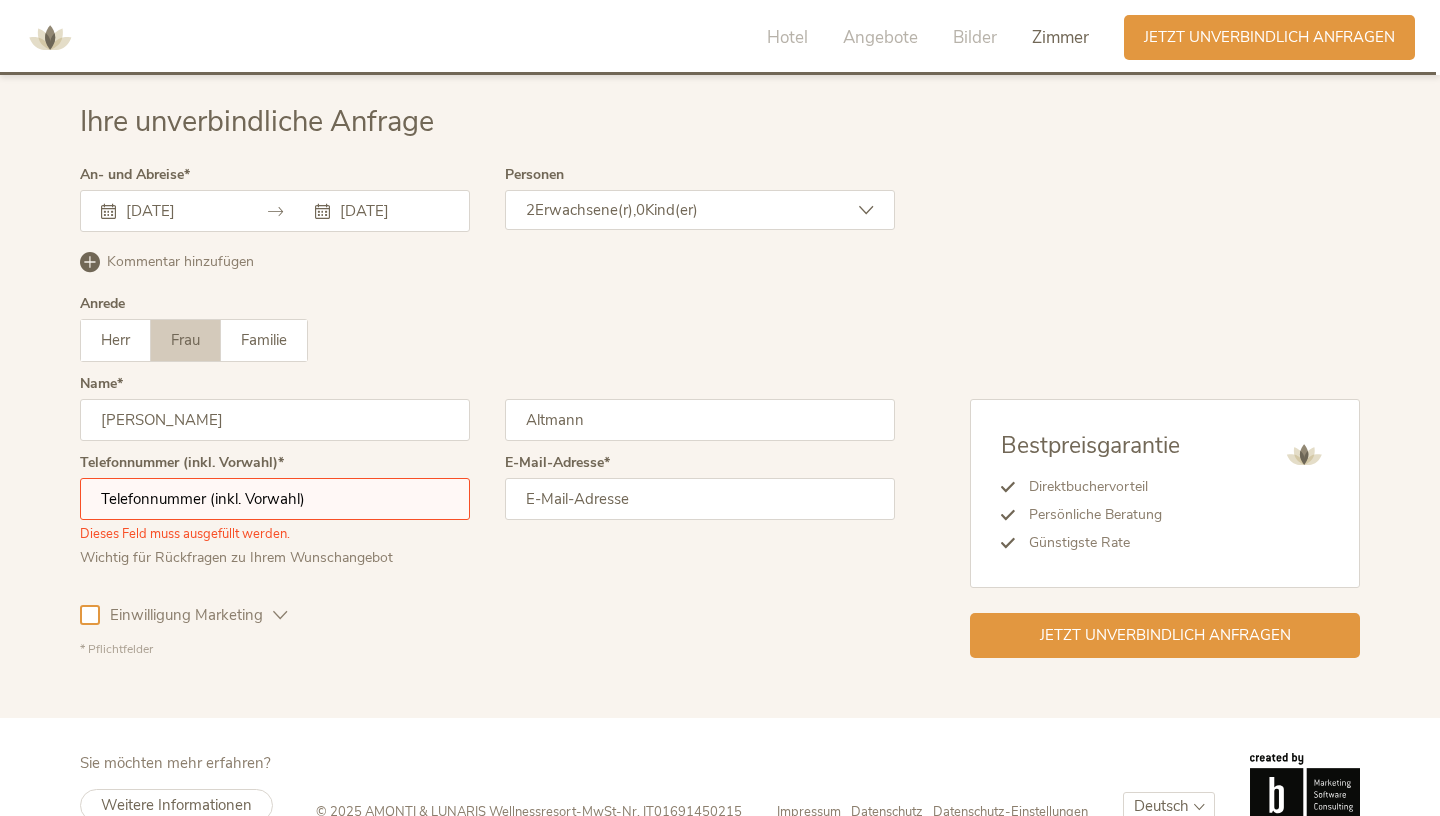 click at bounding box center [275, 499] 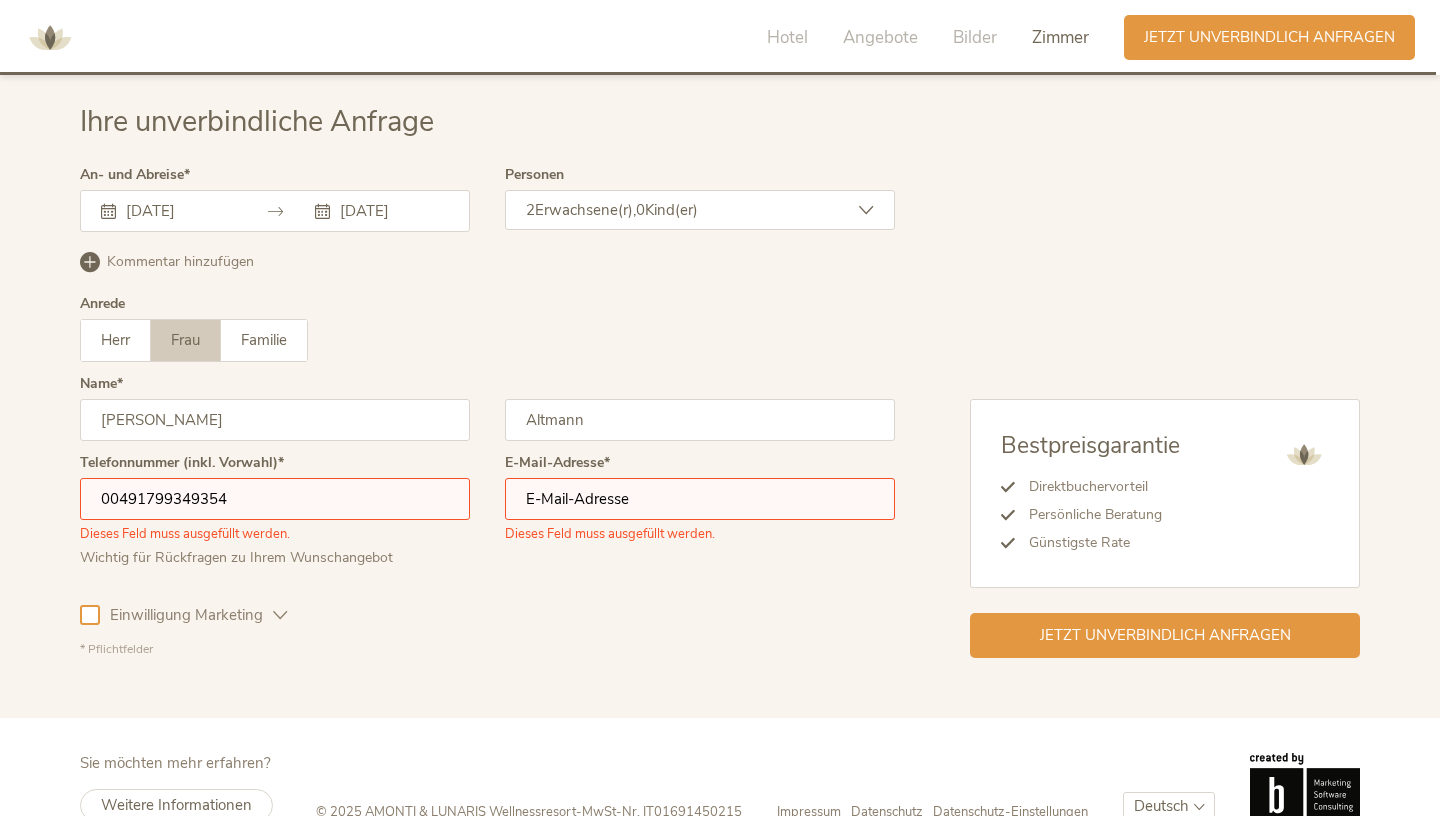 type on "00491799349354" 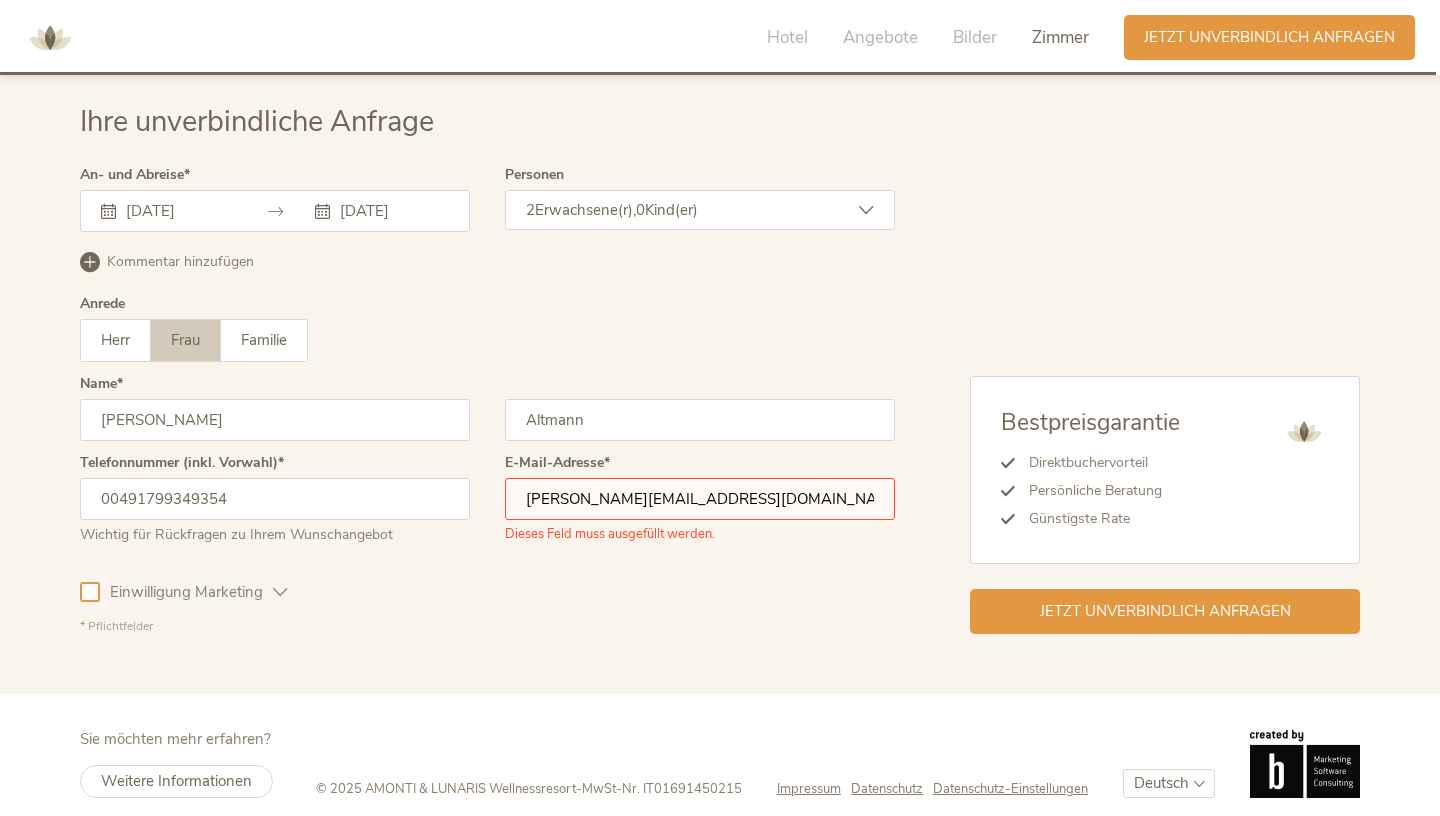 type on "[PERSON_NAME][EMAIL_ADDRESS][DOMAIN_NAME]" 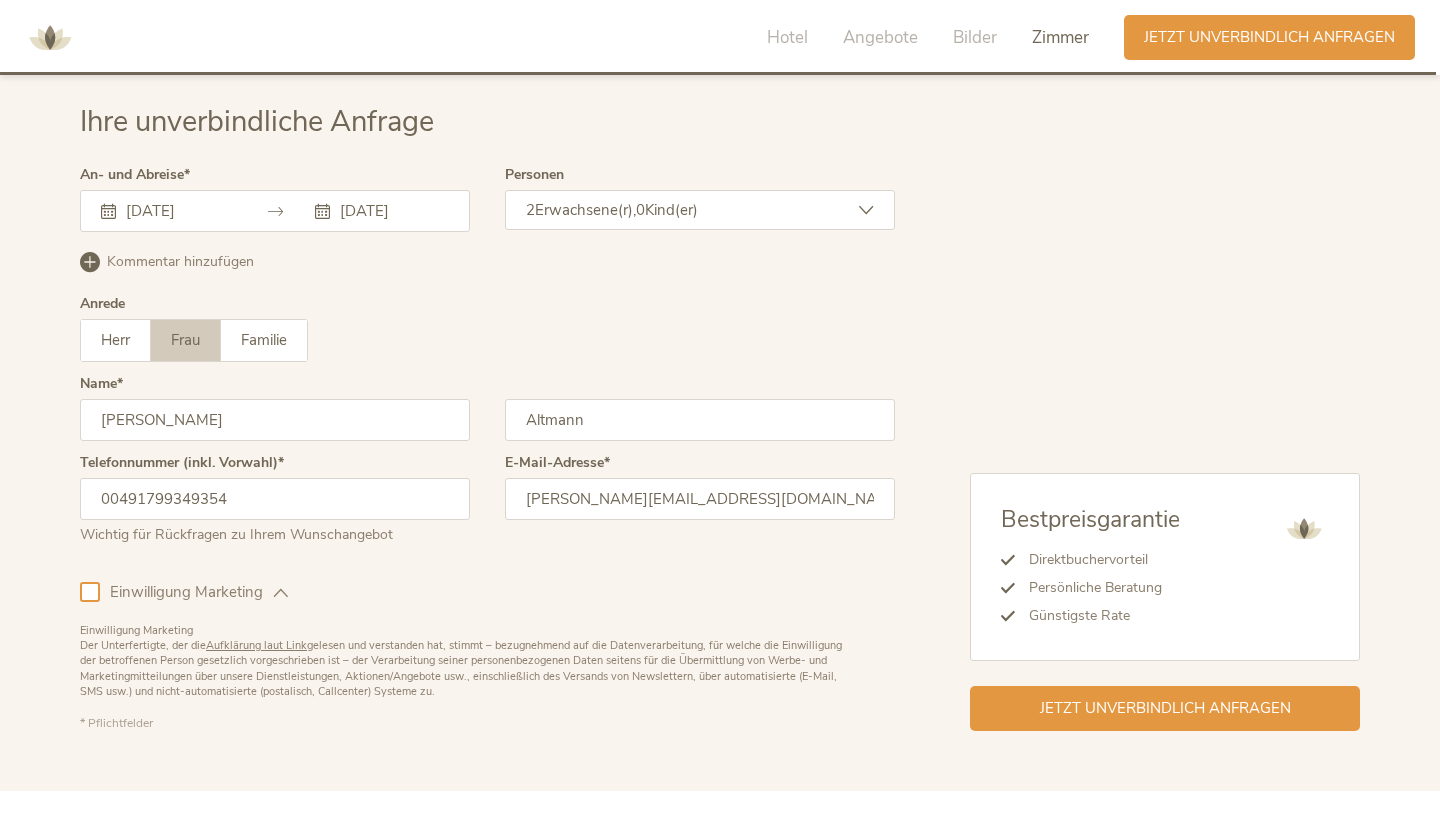 click on "Einwilligung Marketing" at bounding box center [186, 592] 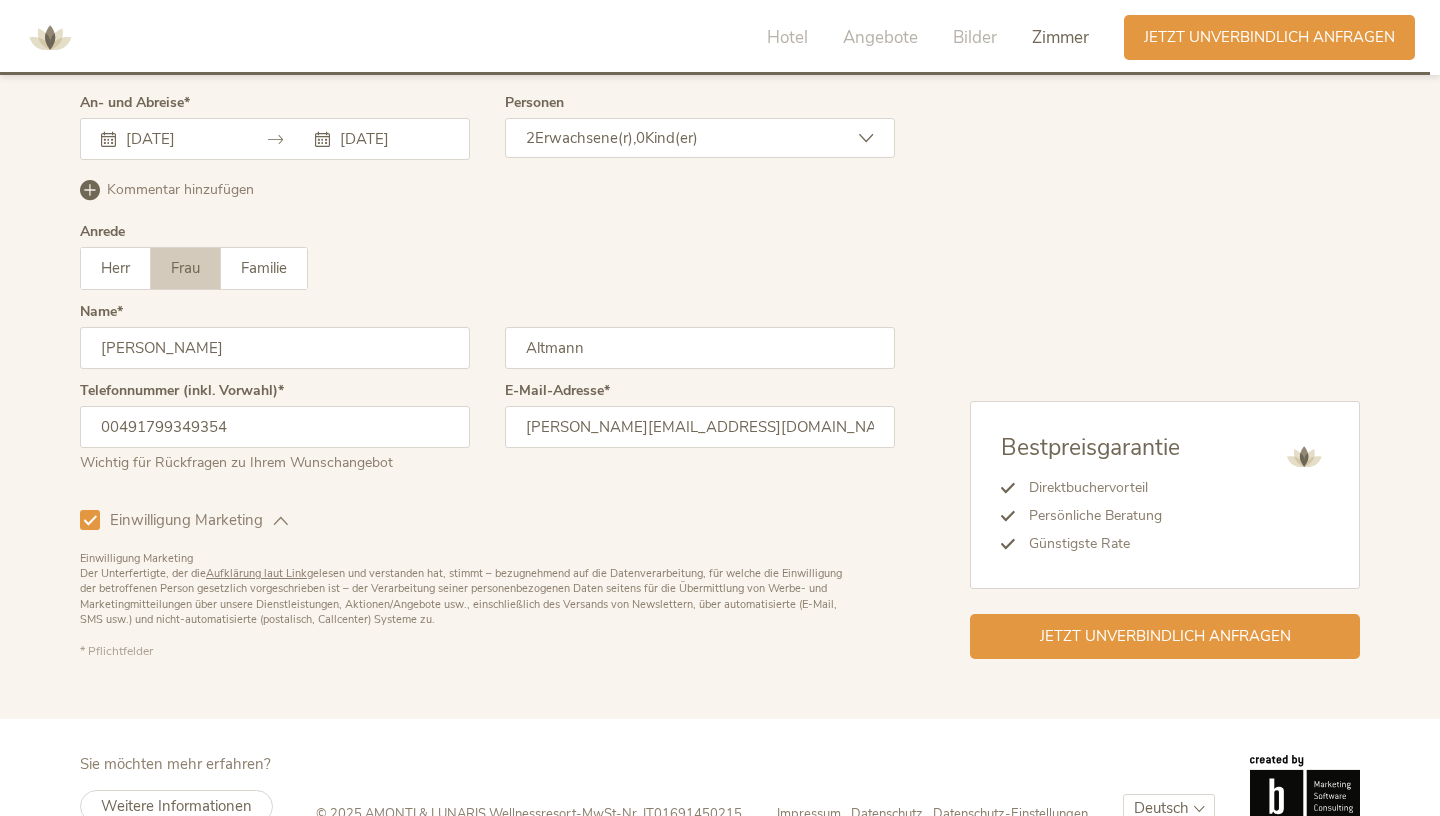 scroll, scrollTop: 6193, scrollLeft: 0, axis: vertical 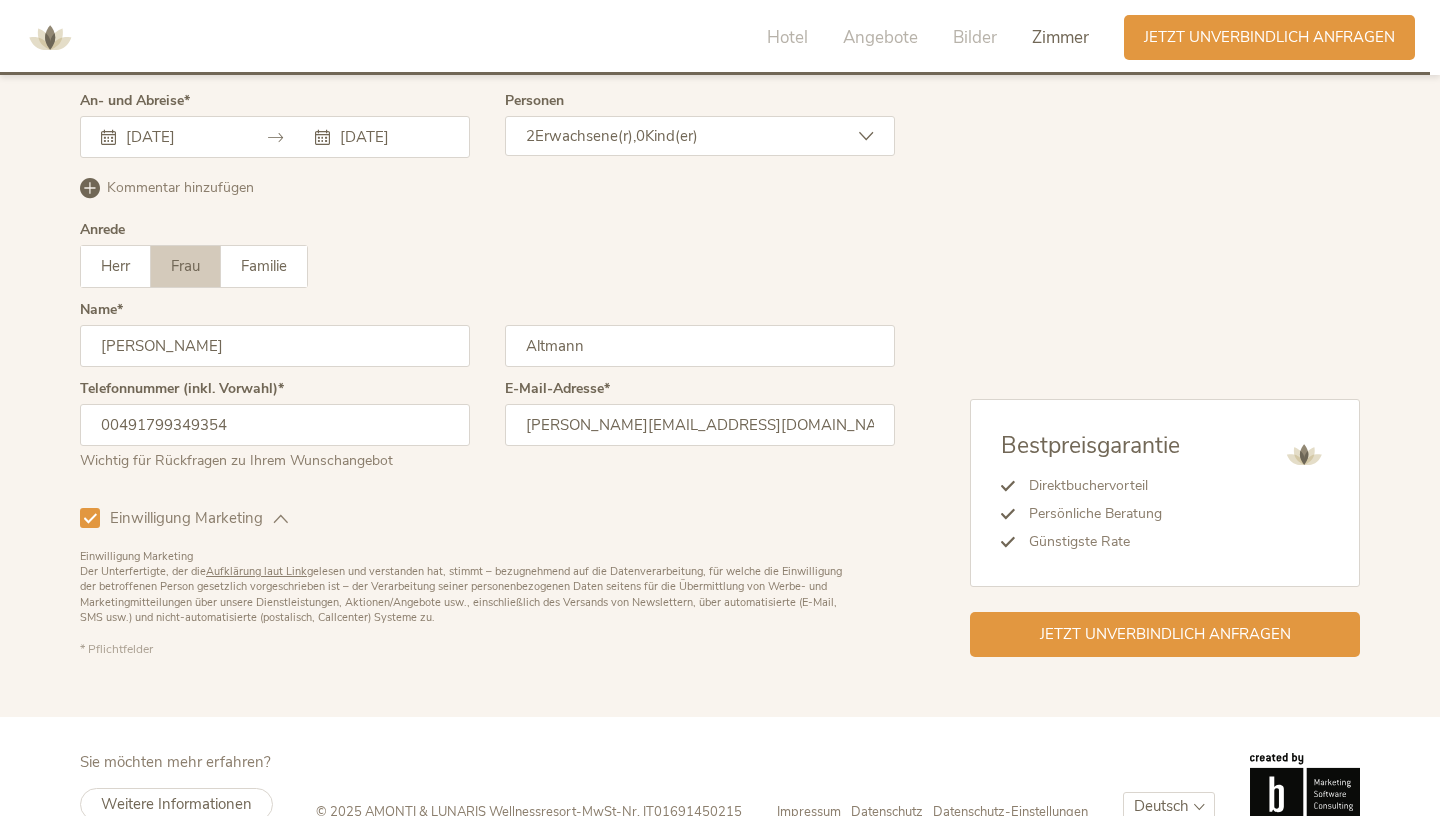 click at bounding box center (90, 518) 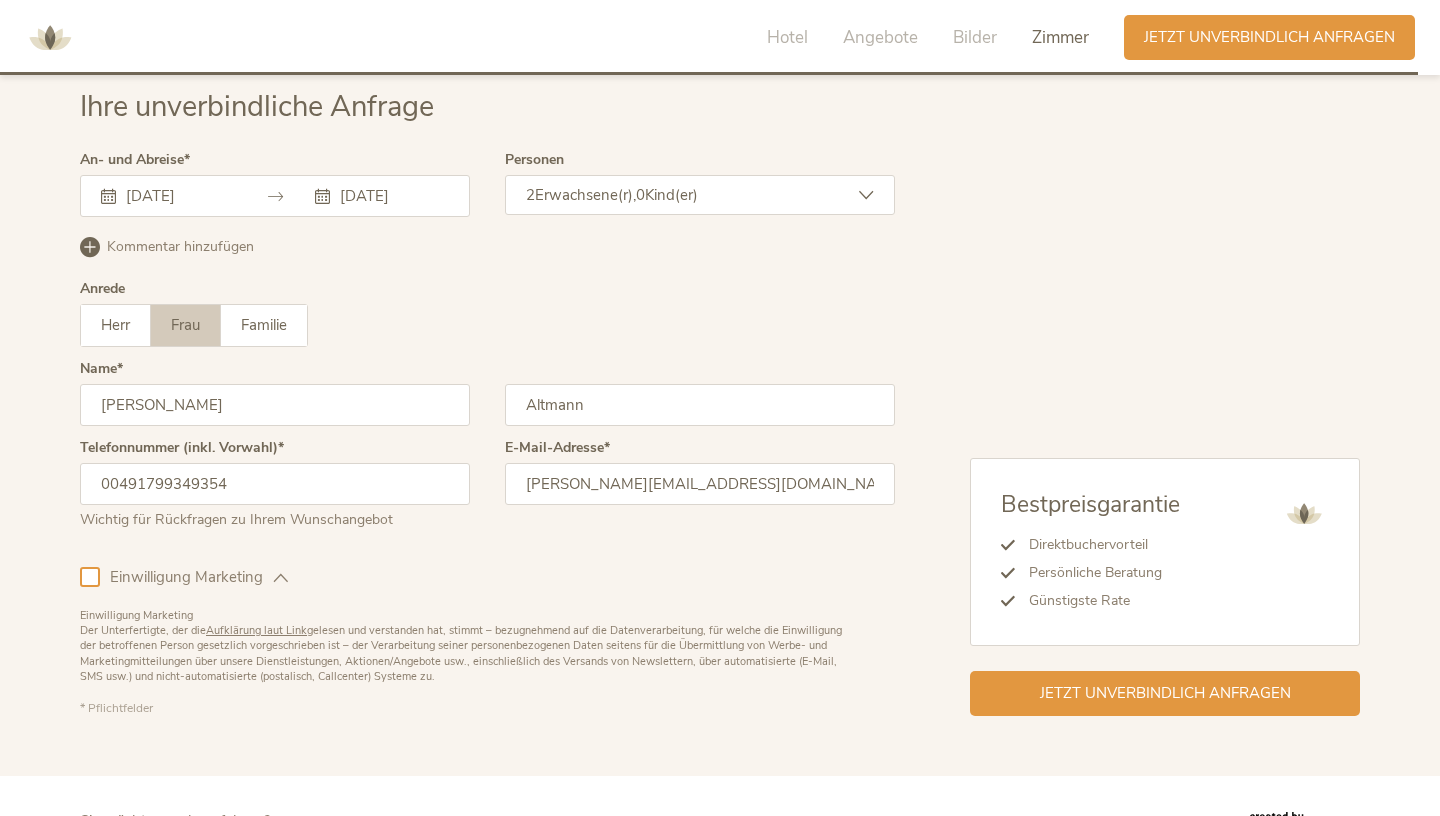 scroll, scrollTop: 6144, scrollLeft: 0, axis: vertical 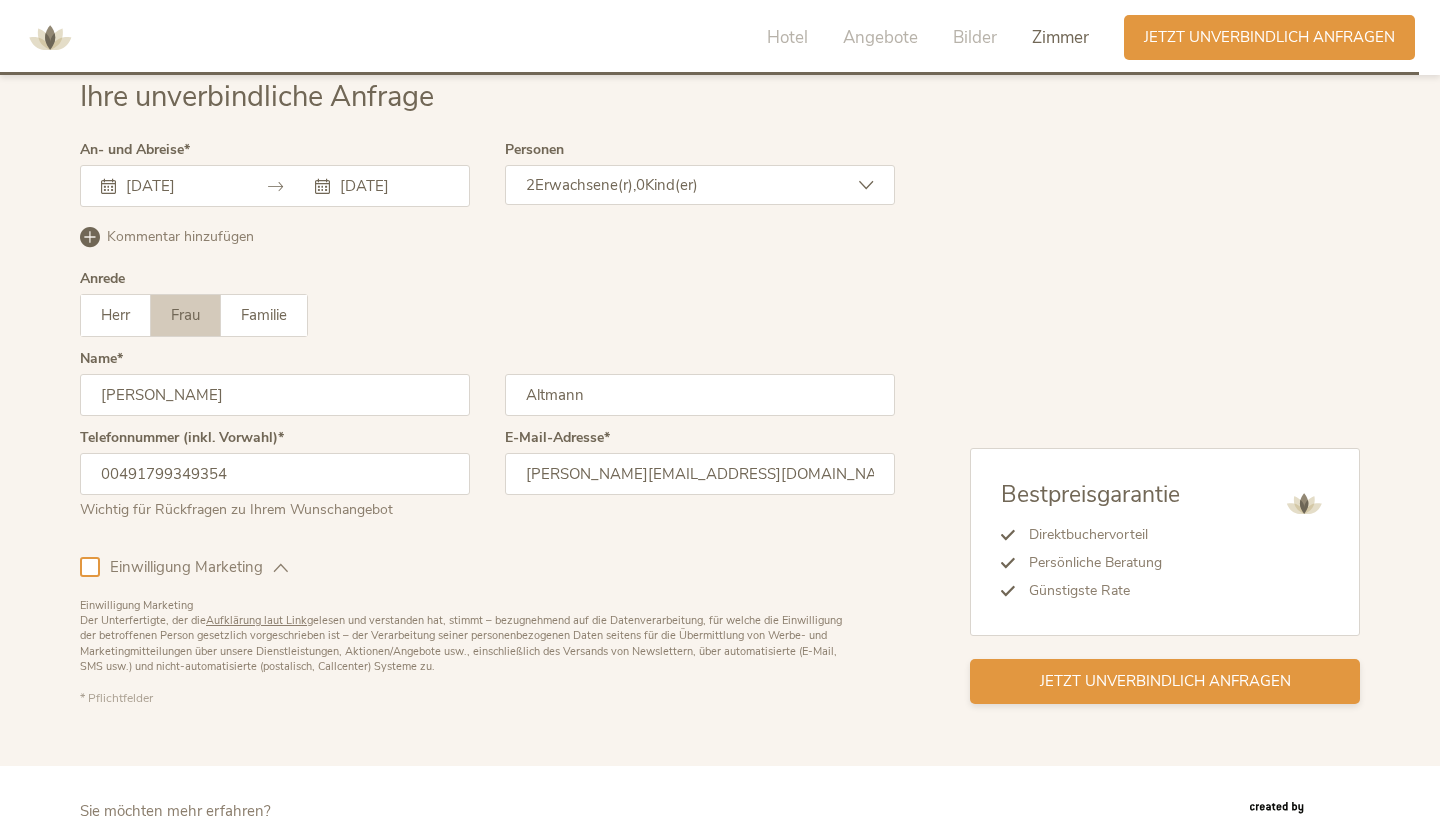 click on "Jetzt unverbindlich anfragen" at bounding box center [1165, 681] 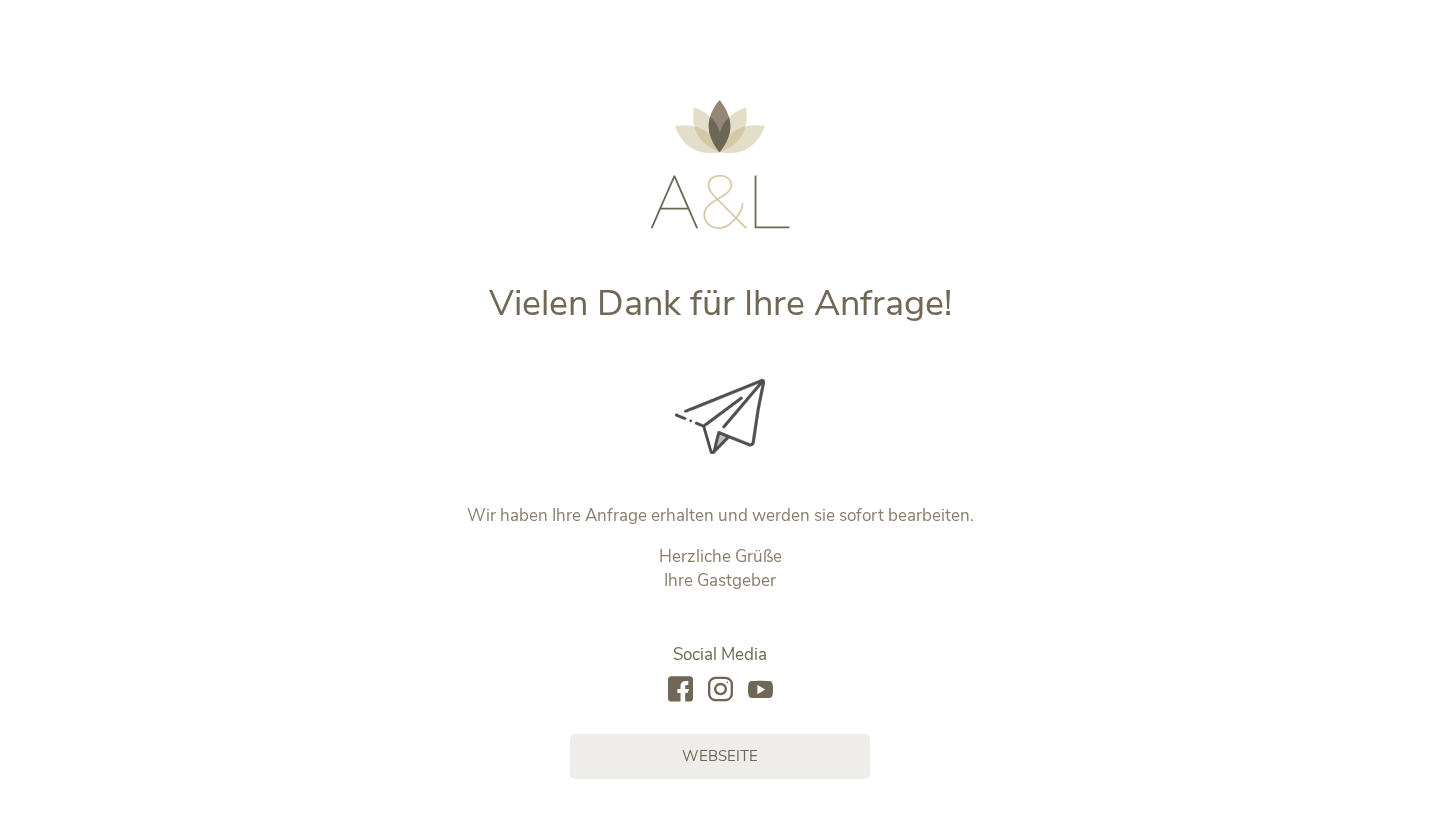 scroll, scrollTop: 0, scrollLeft: 0, axis: both 